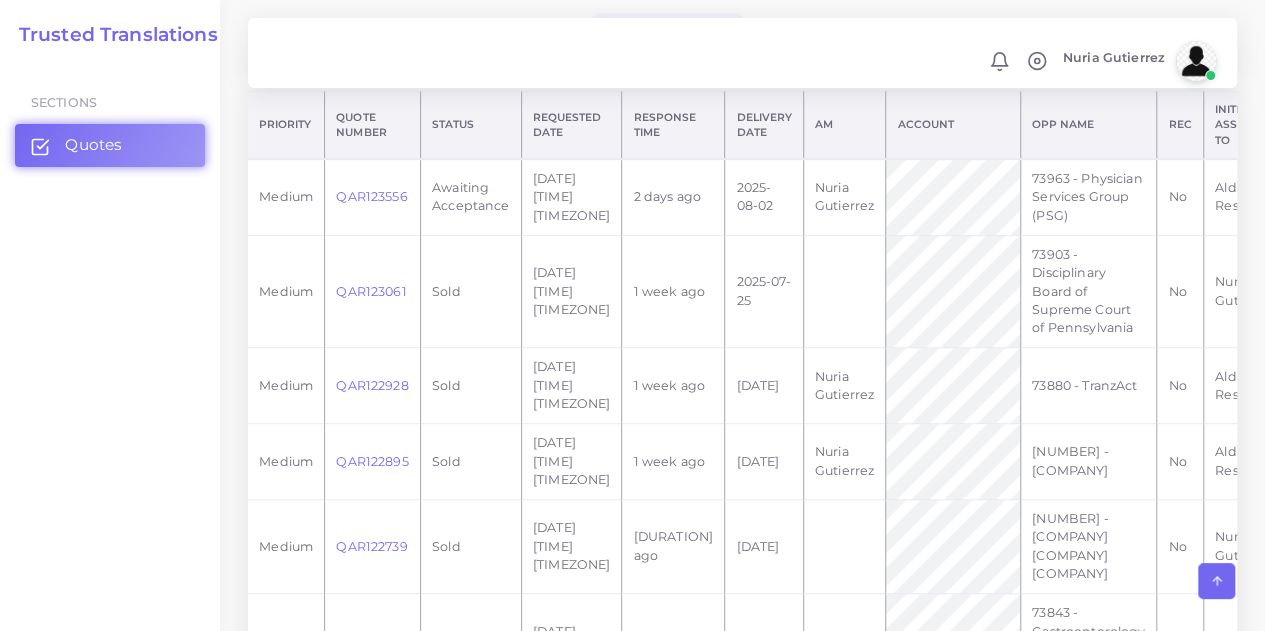 scroll, scrollTop: 518, scrollLeft: 0, axis: vertical 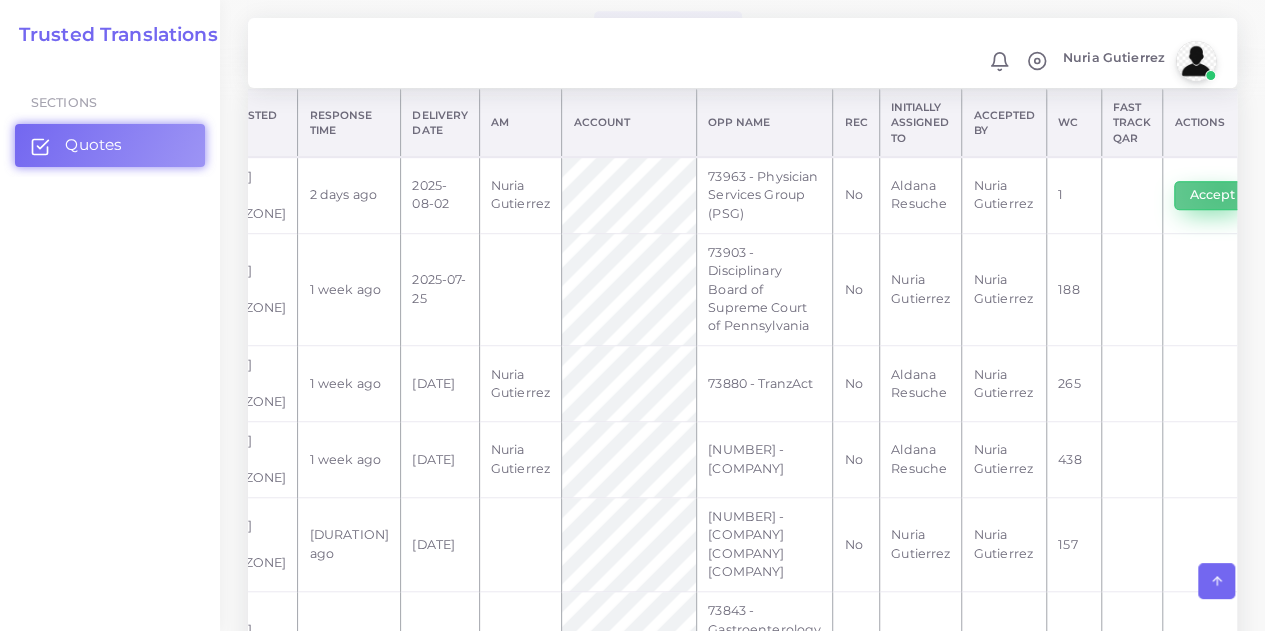 click on "Accept" at bounding box center (1211, 195) 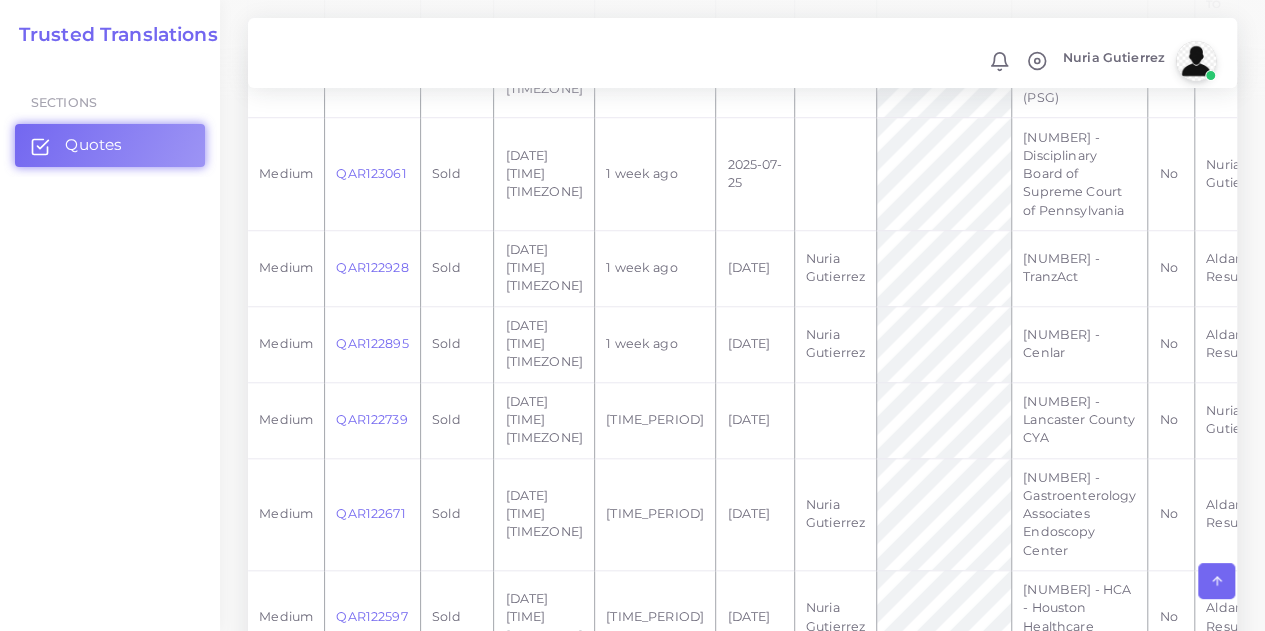 scroll, scrollTop: 708, scrollLeft: 0, axis: vertical 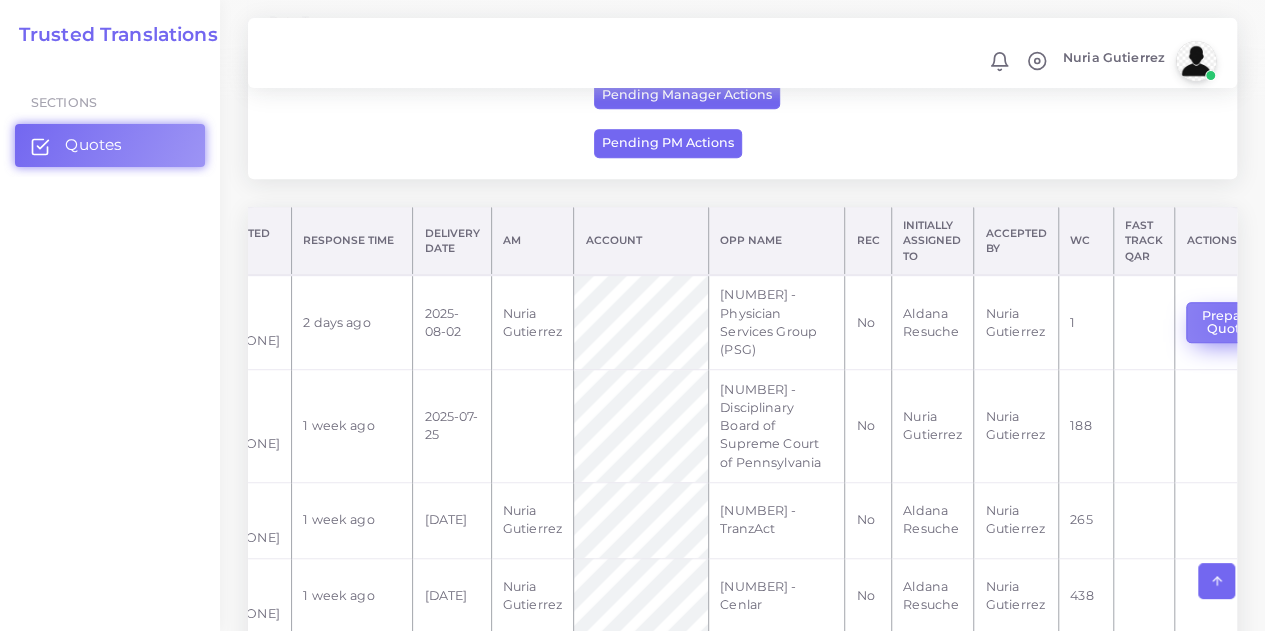 click on "Prepare Quote" at bounding box center [1227, 322] 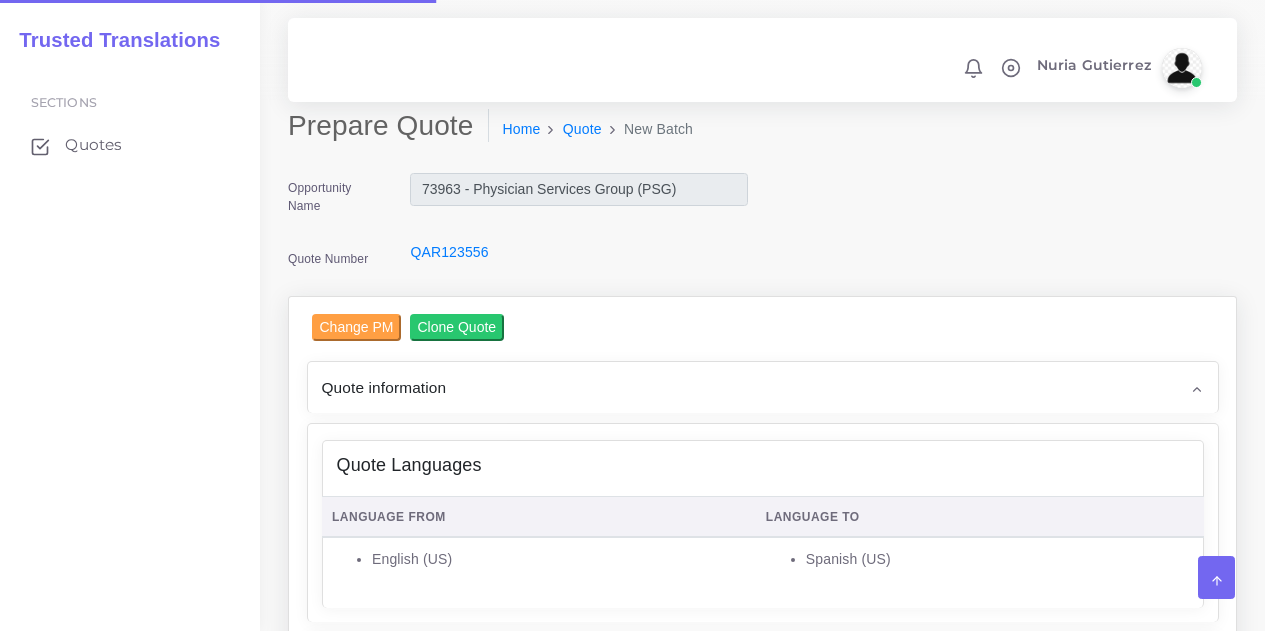 scroll, scrollTop: 0, scrollLeft: 0, axis: both 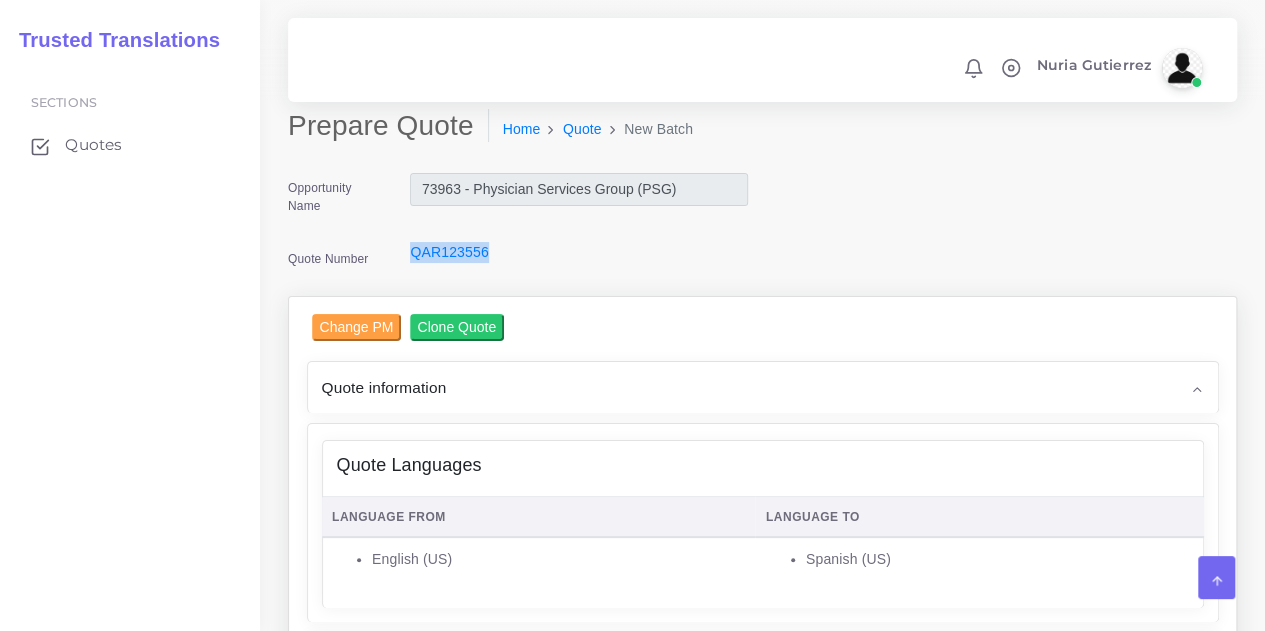 drag, startPoint x: 491, startPoint y: 257, endPoint x: 406, endPoint y: 259, distance: 85.02353 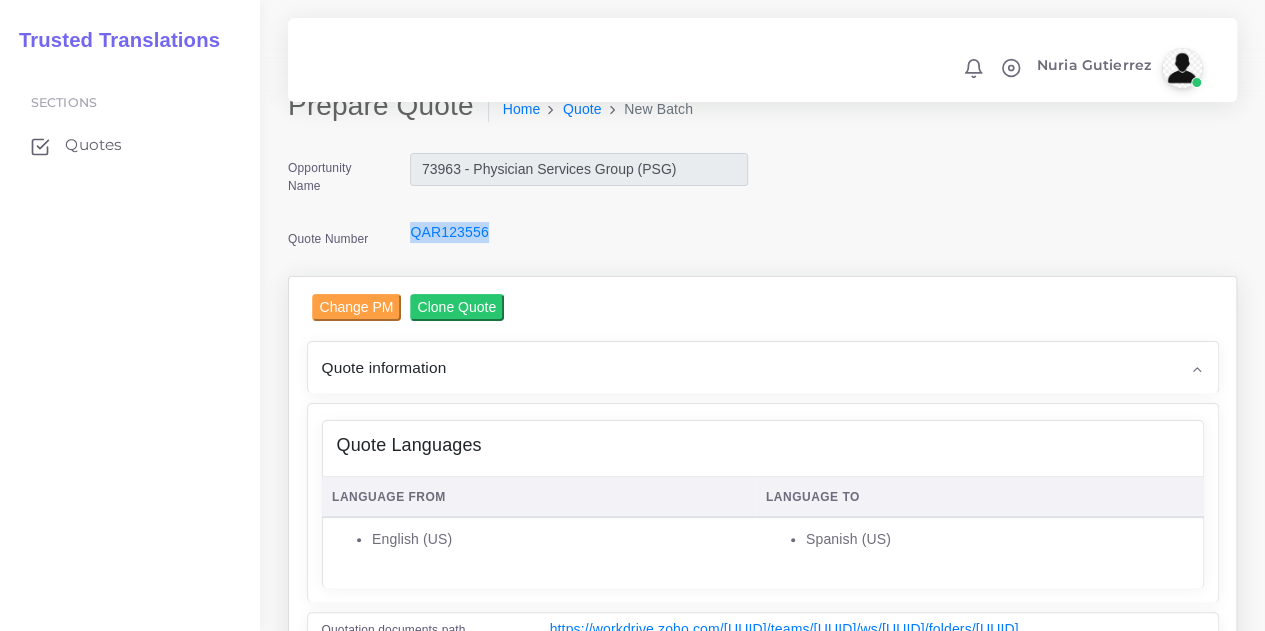 scroll, scrollTop: 0, scrollLeft: 0, axis: both 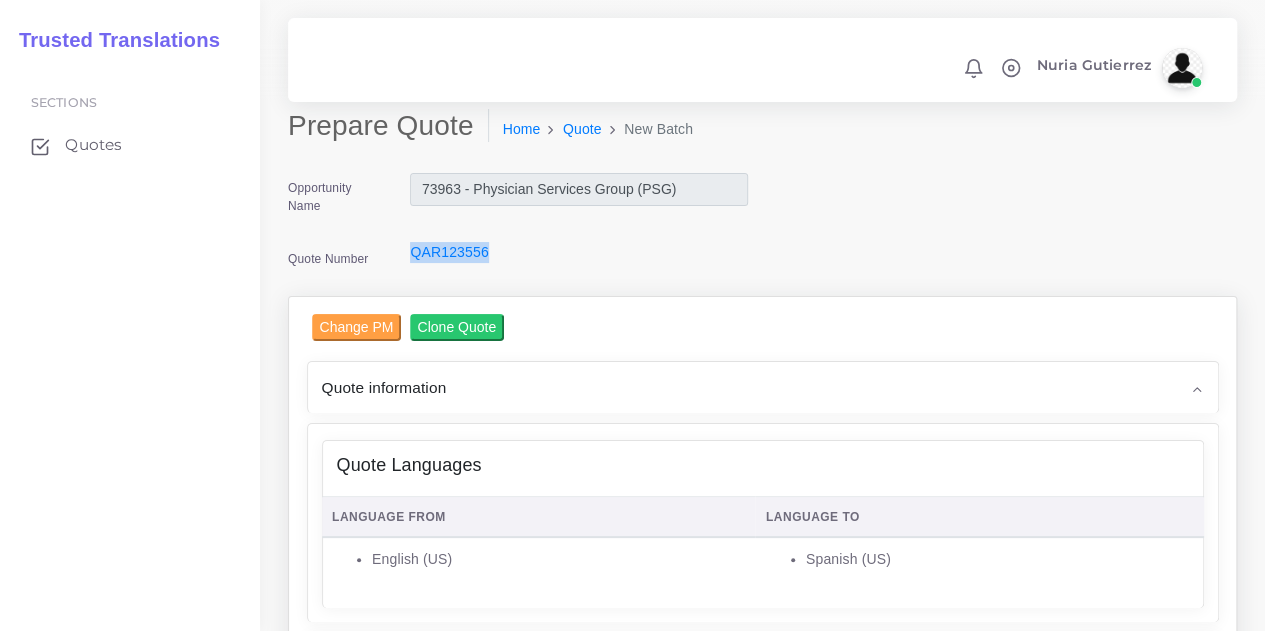 click on "QAR123556" at bounding box center (578, 262) 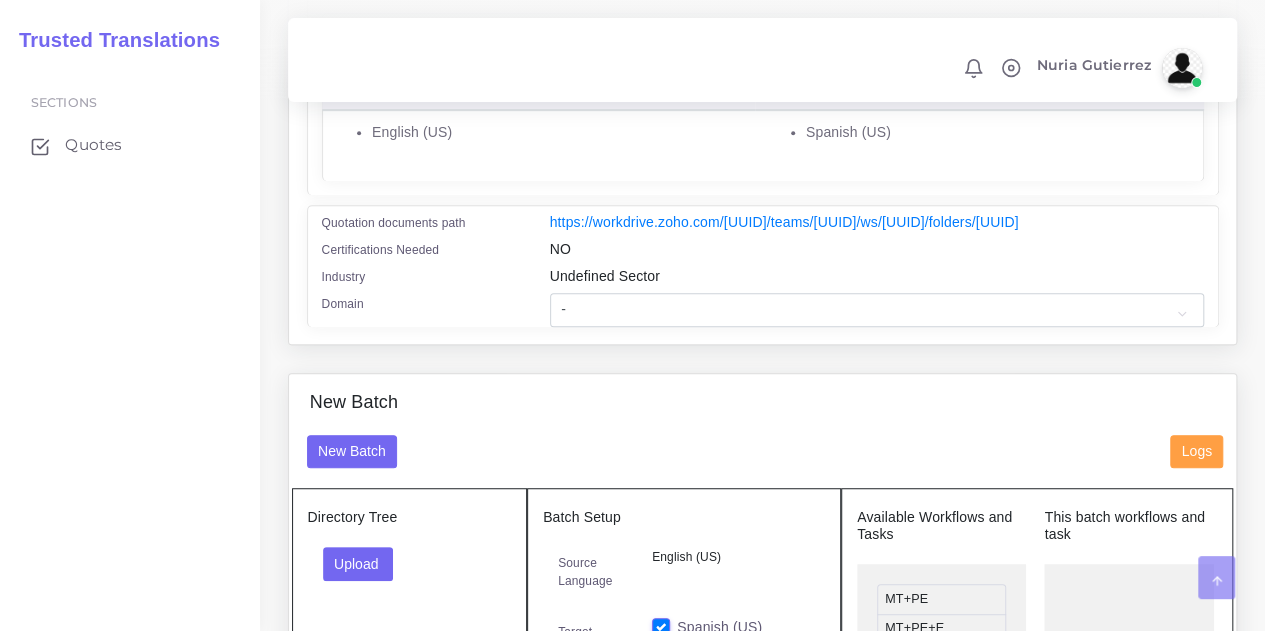 scroll, scrollTop: 521, scrollLeft: 0, axis: vertical 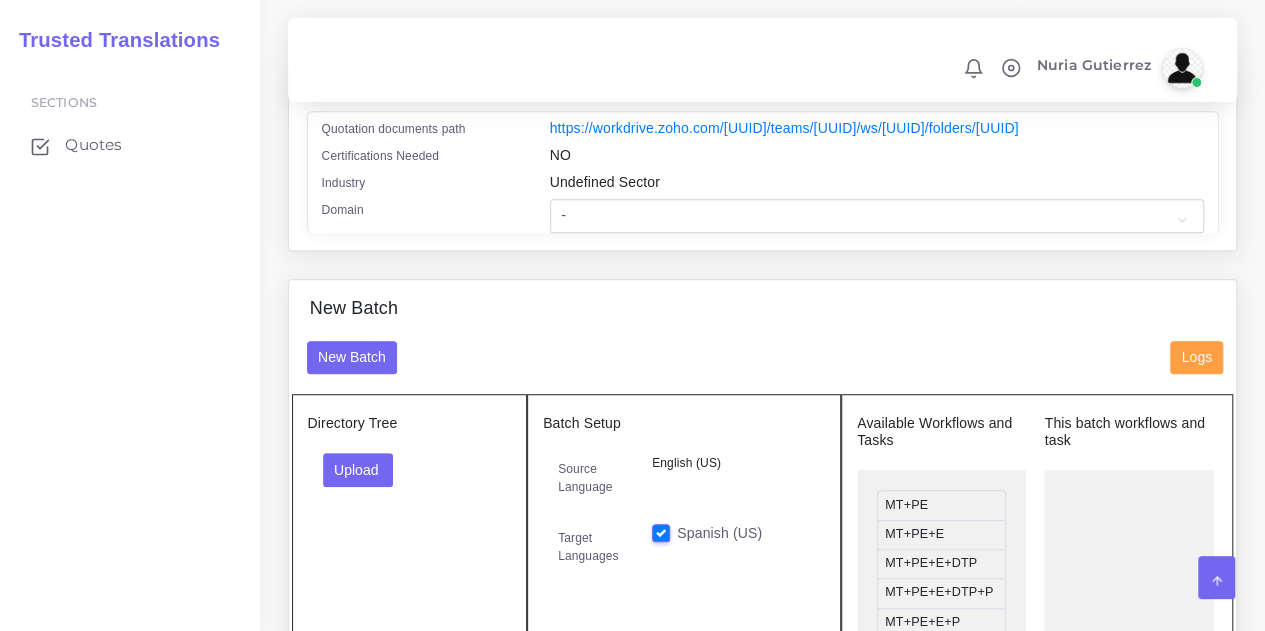 click on "Domain" at bounding box center [421, 216] 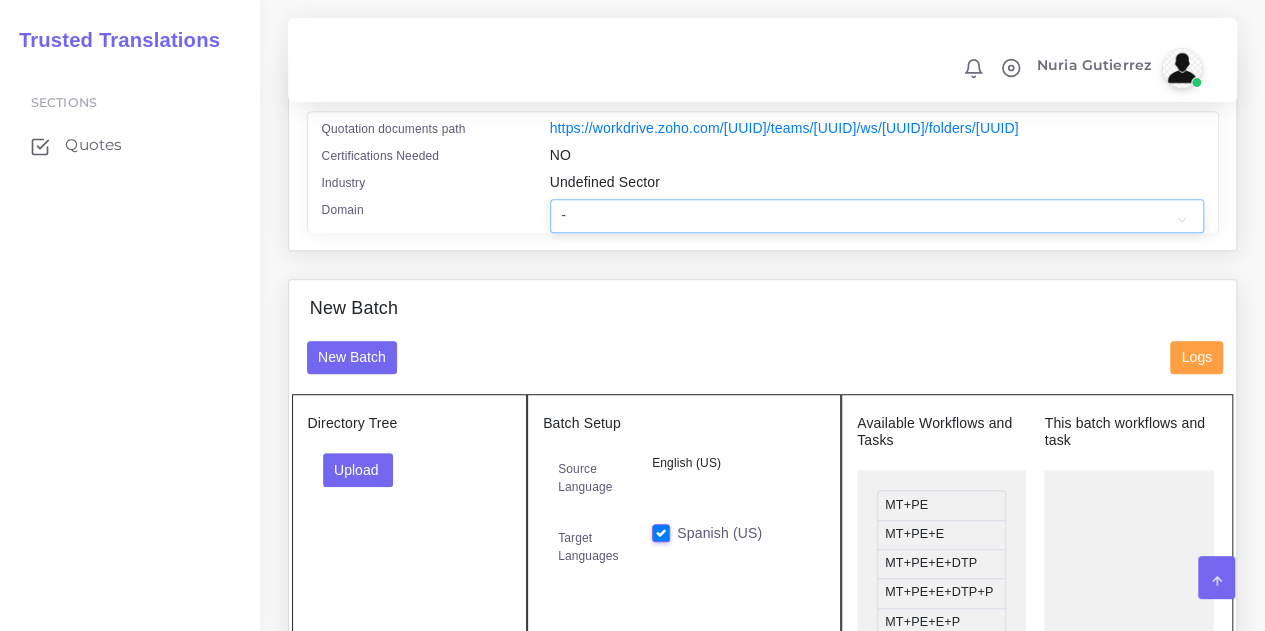 click on "-
Advertising and Media
Agriculture, Forestry and Fishing
Architecture, Building and Construction
Automotive
Chemicals
Computer Hardware
Computer Software
Consumer Electronics - Home appliances
Education
Energy, Water, Transportation and Utilities
Finance - Banking
Food Manufacturing and Services
Healthcare and Health Sciences
Hospitality, Leisure, Tourism and Arts
Human Resources - HR
Industrial Electronics
Industrial Manufacturing Insurance" at bounding box center [877, 216] 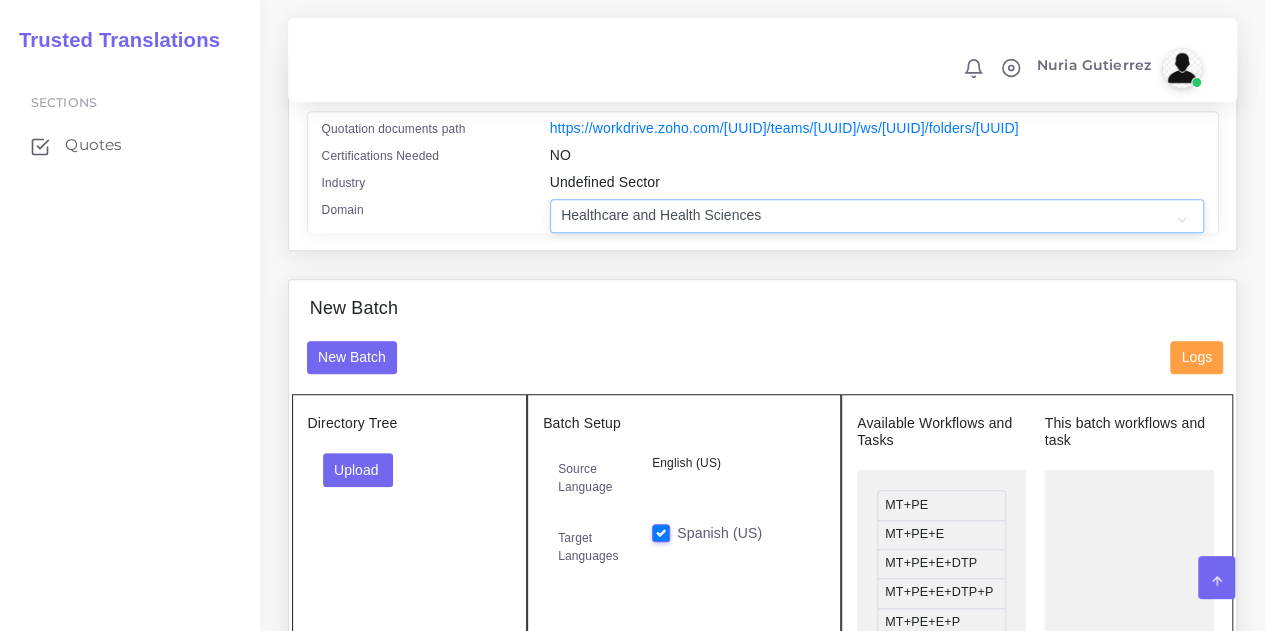 click on "-
Advertising and Media
Agriculture, Forestry and Fishing
Architecture, Building and Construction
Automotive
Chemicals
Computer Hardware
Computer Software
Consumer Electronics - Home appliances
Education
Energy, Water, Transportation and Utilities
Finance - Banking
Food Manufacturing and Services
Healthcare and Health Sciences
Hospitality, Leisure, Tourism and Arts
Human Resources - HR
Industrial Electronics
Industrial Manufacturing Insurance" at bounding box center [877, 216] 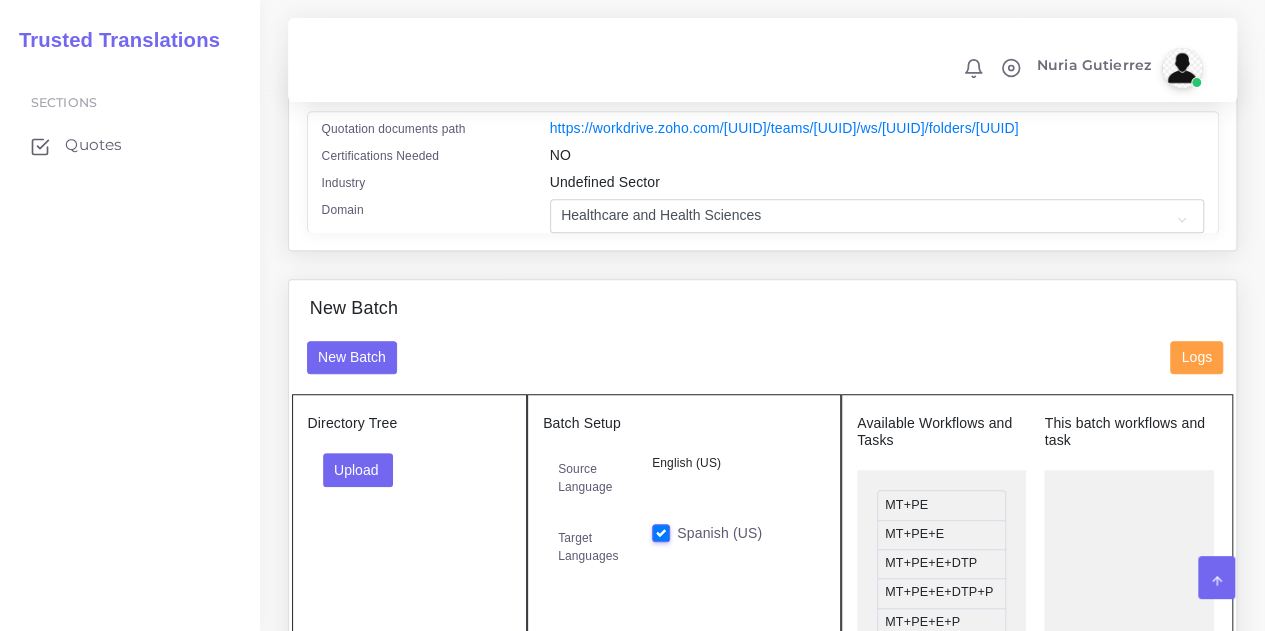 click on "New Batch" at bounding box center [763, 319] 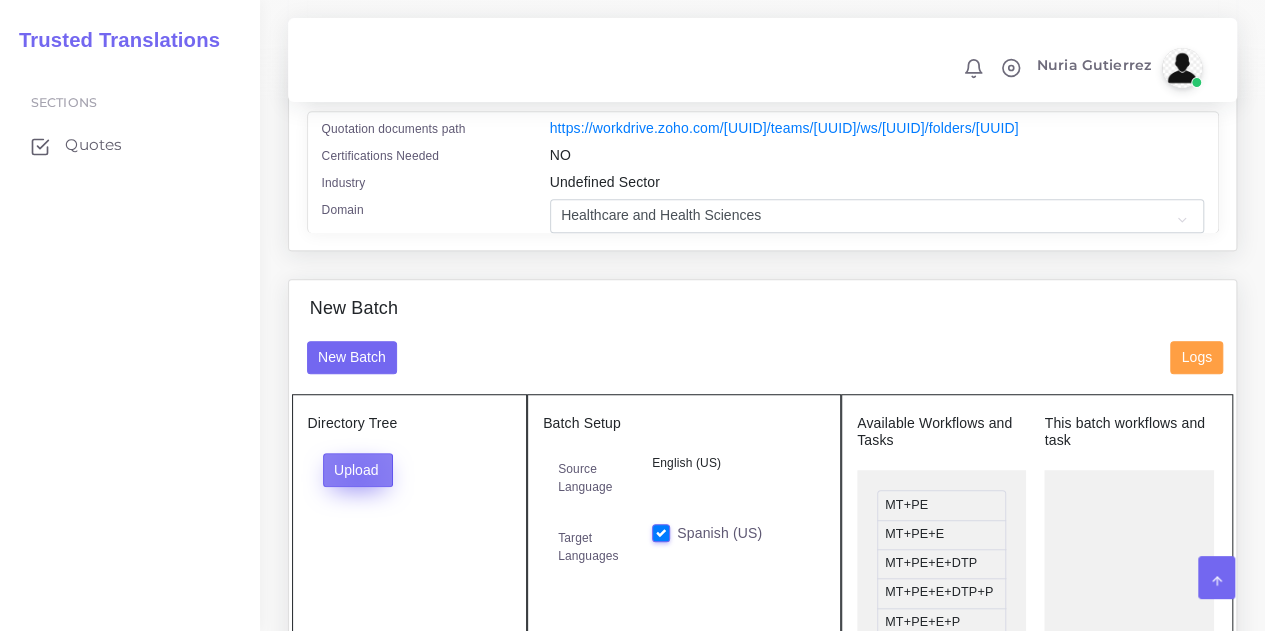 click on "Upload" at bounding box center (358, 470) 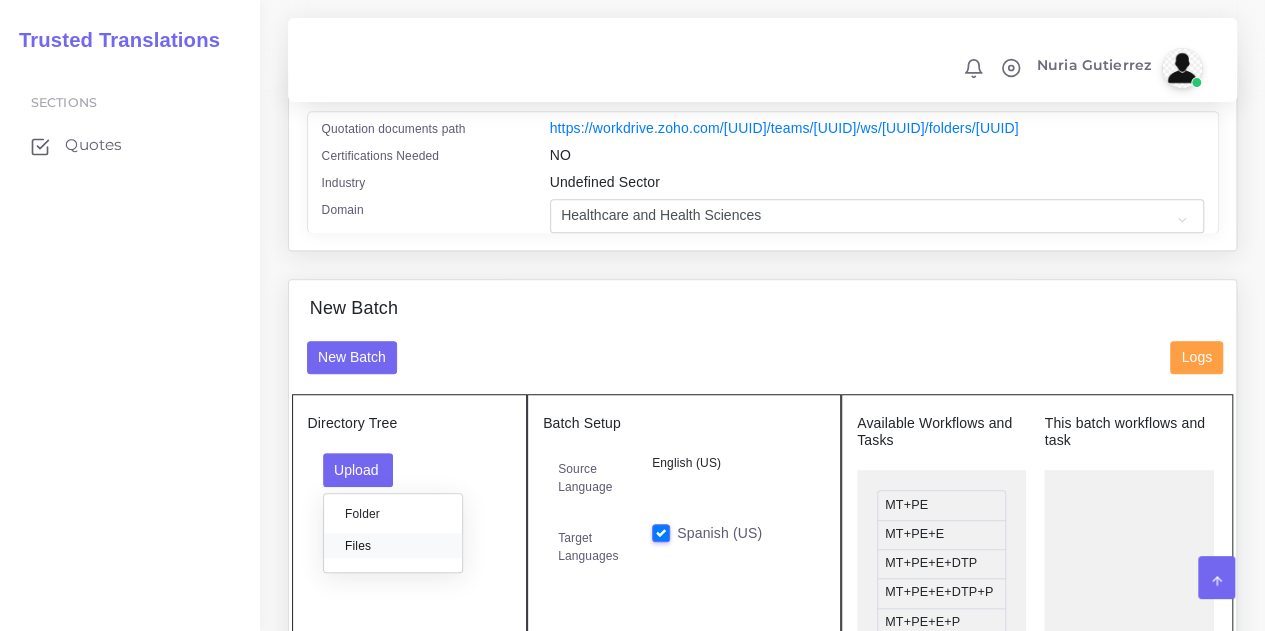 click on "Files" at bounding box center (393, 545) 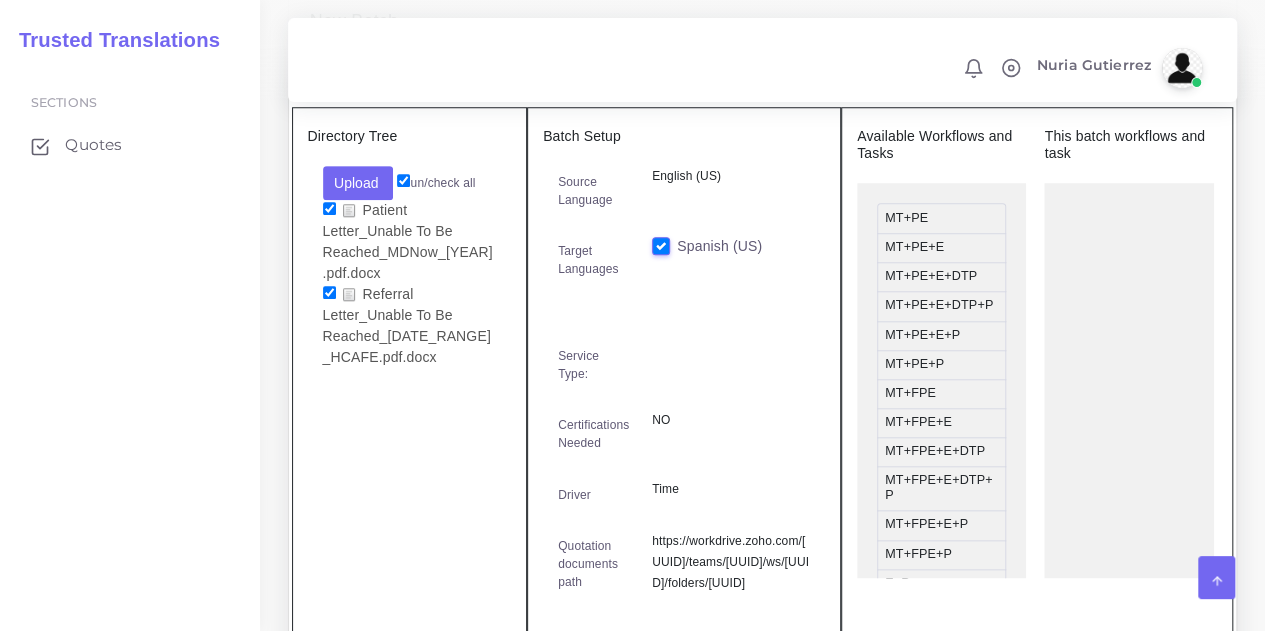 scroll, scrollTop: 810, scrollLeft: 0, axis: vertical 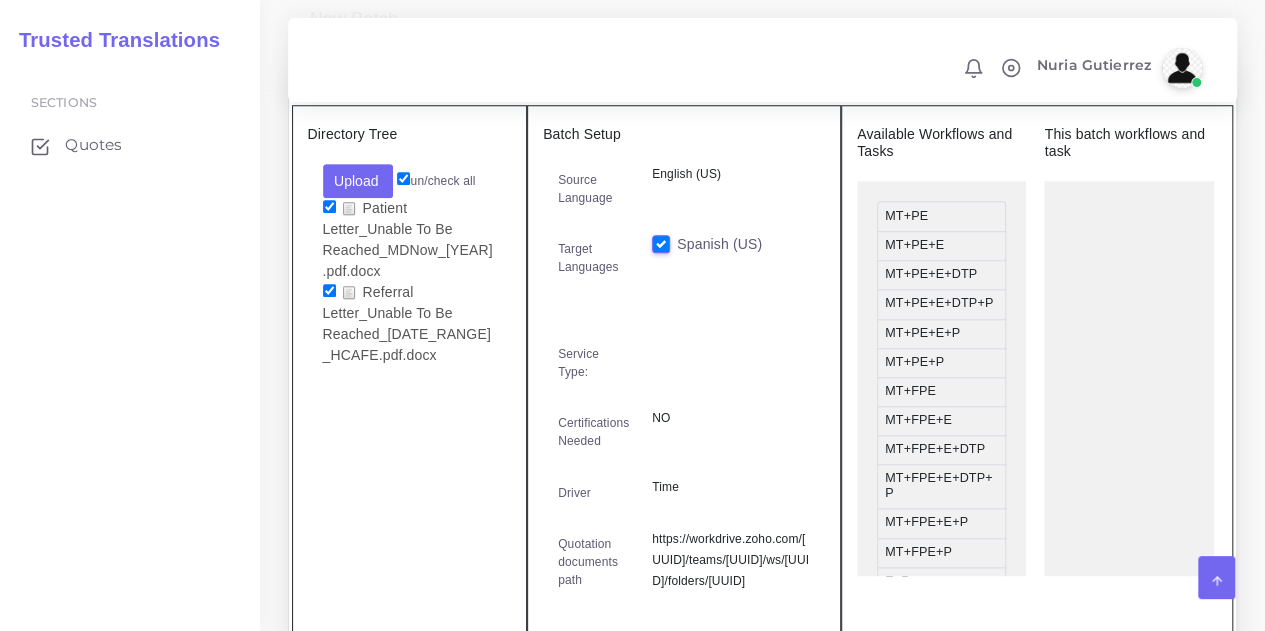 click on "MT+PE+E+DTP+P" at bounding box center [941, 304] 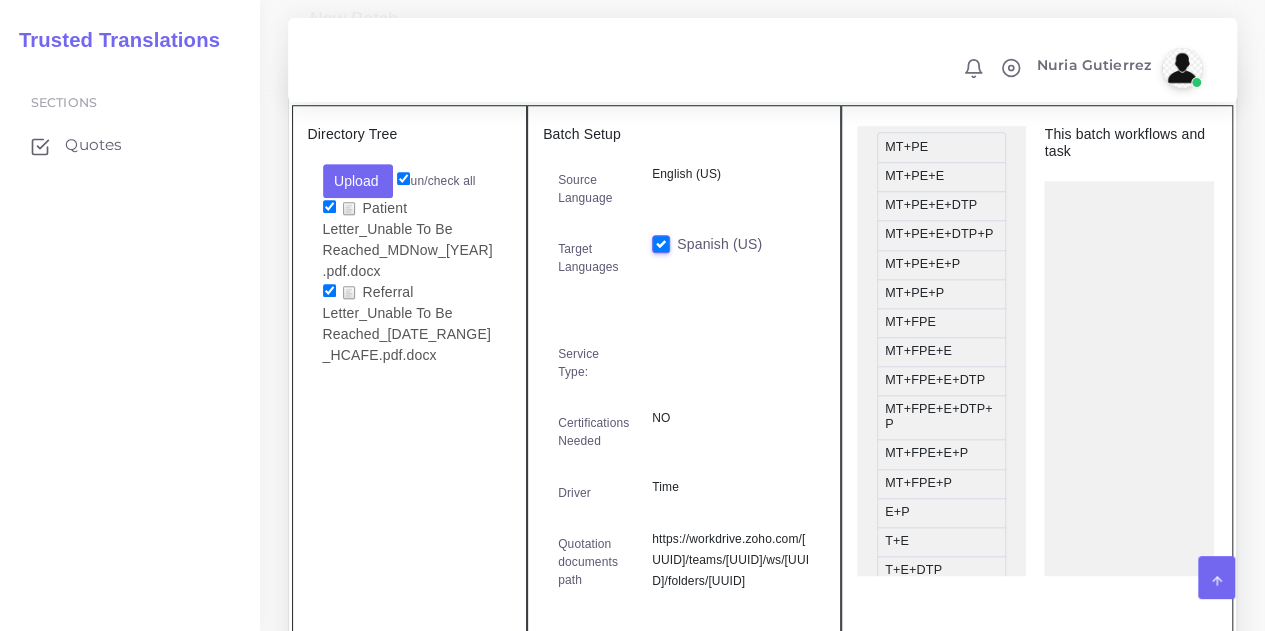 scroll, scrollTop: 70, scrollLeft: 0, axis: vertical 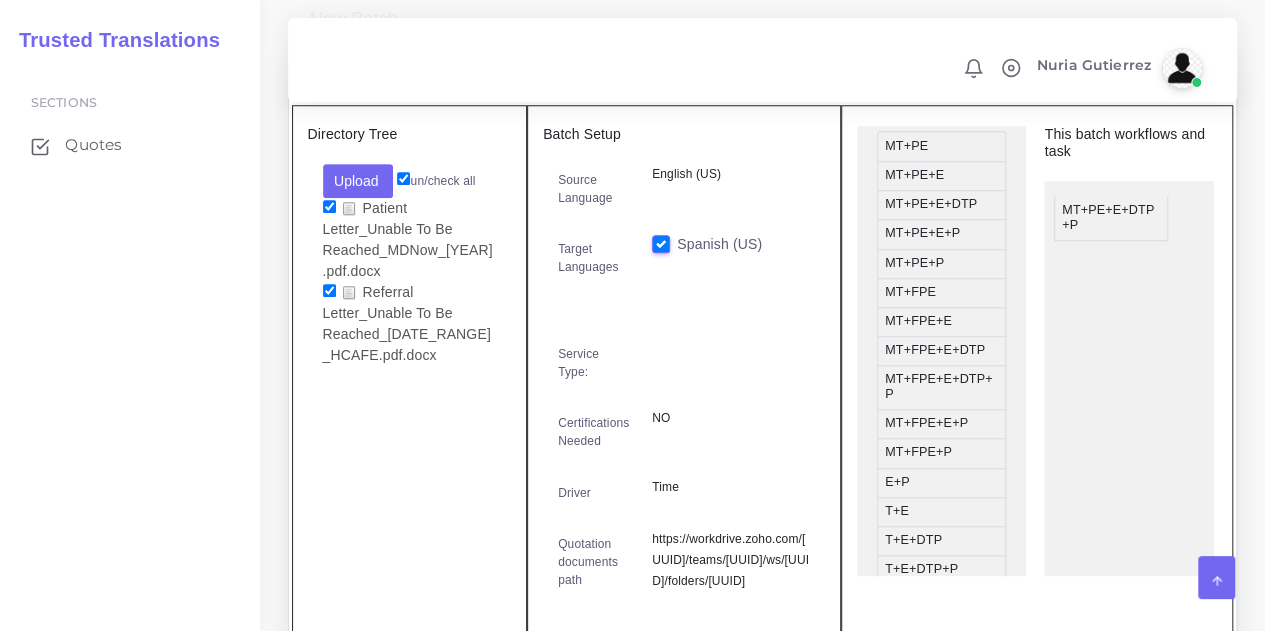 drag, startPoint x: 935, startPoint y: 277, endPoint x: 1112, endPoint y: 255, distance: 178.36198 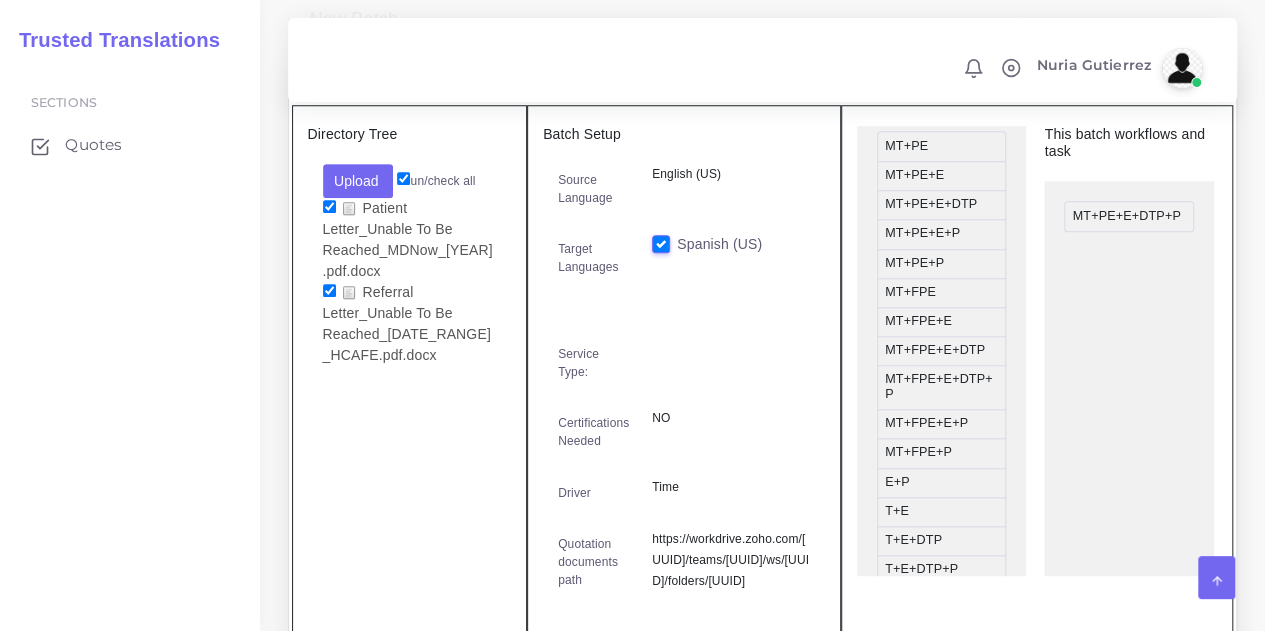 scroll, scrollTop: 34, scrollLeft: 0, axis: vertical 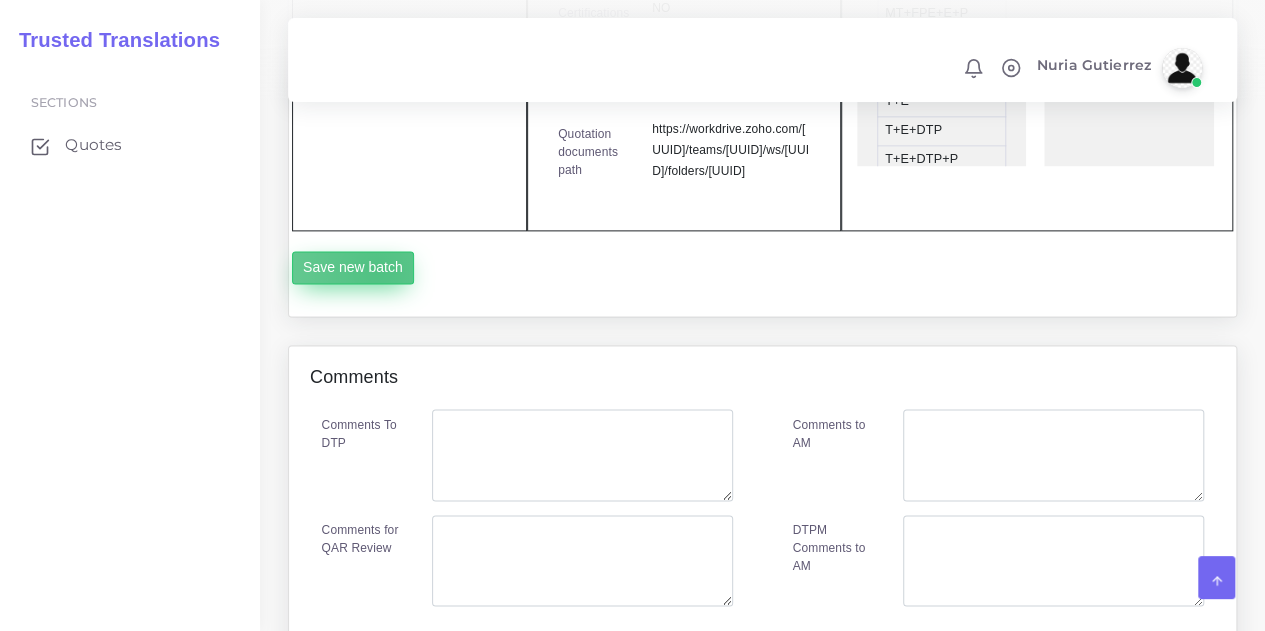 click on "Save new batch" at bounding box center (353, 268) 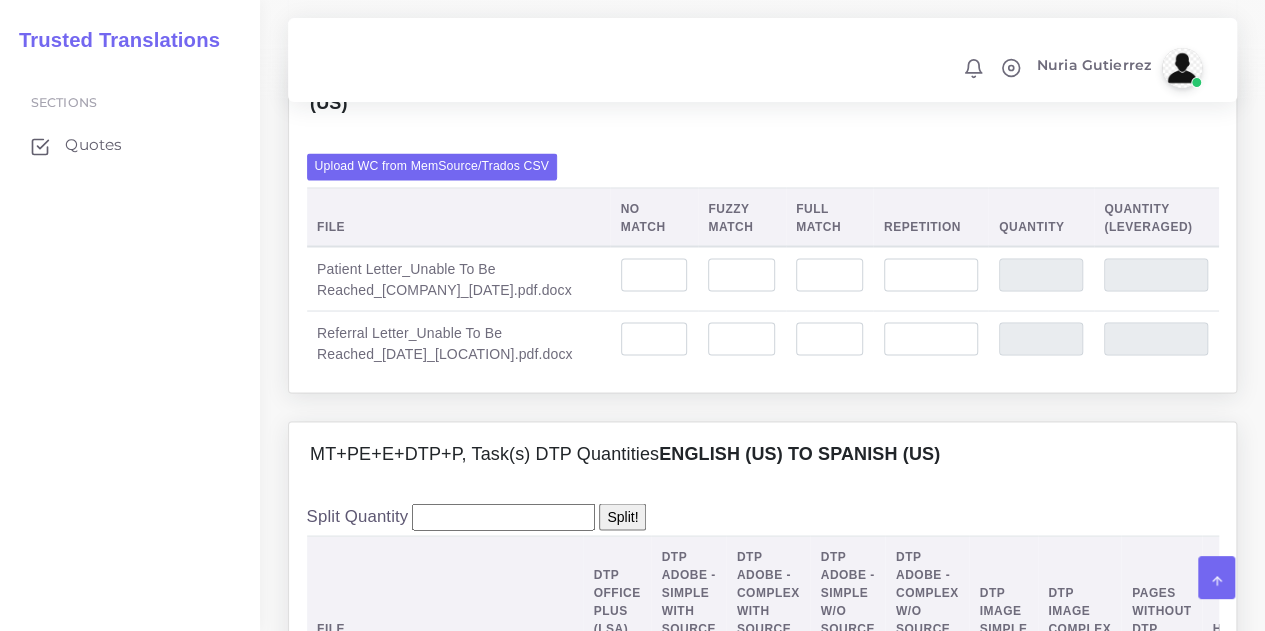 scroll, scrollTop: 1618, scrollLeft: 0, axis: vertical 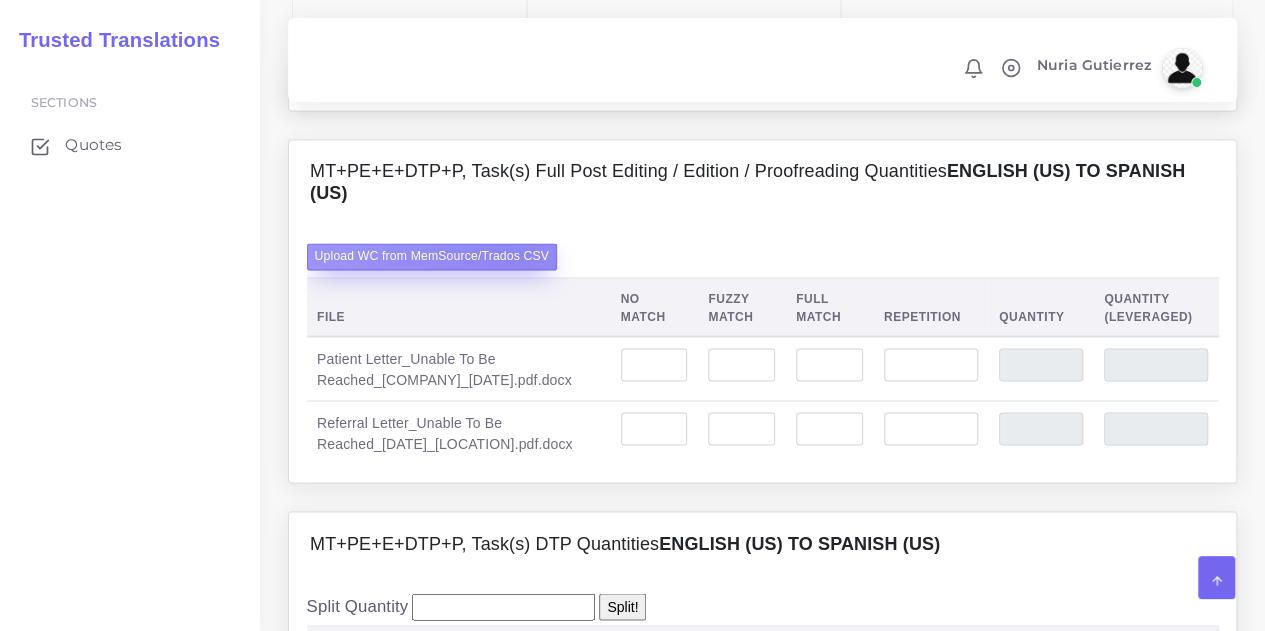 click on "Upload WC from MemSource/Trados CSV" at bounding box center [432, 256] 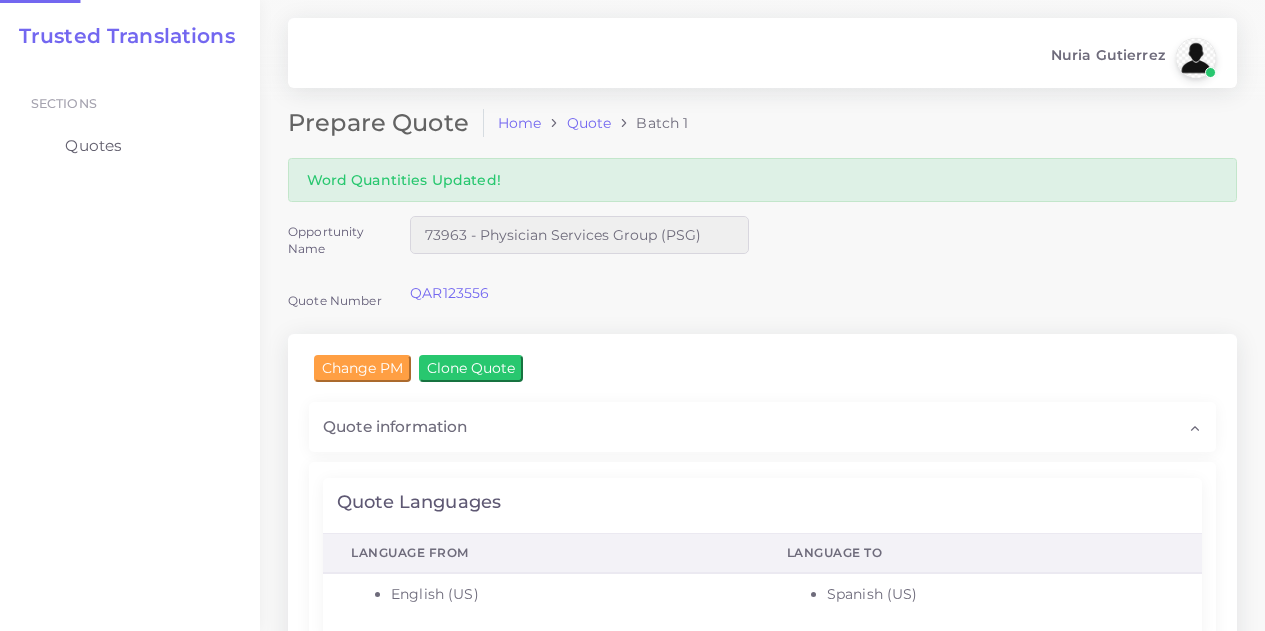 scroll, scrollTop: 0, scrollLeft: 0, axis: both 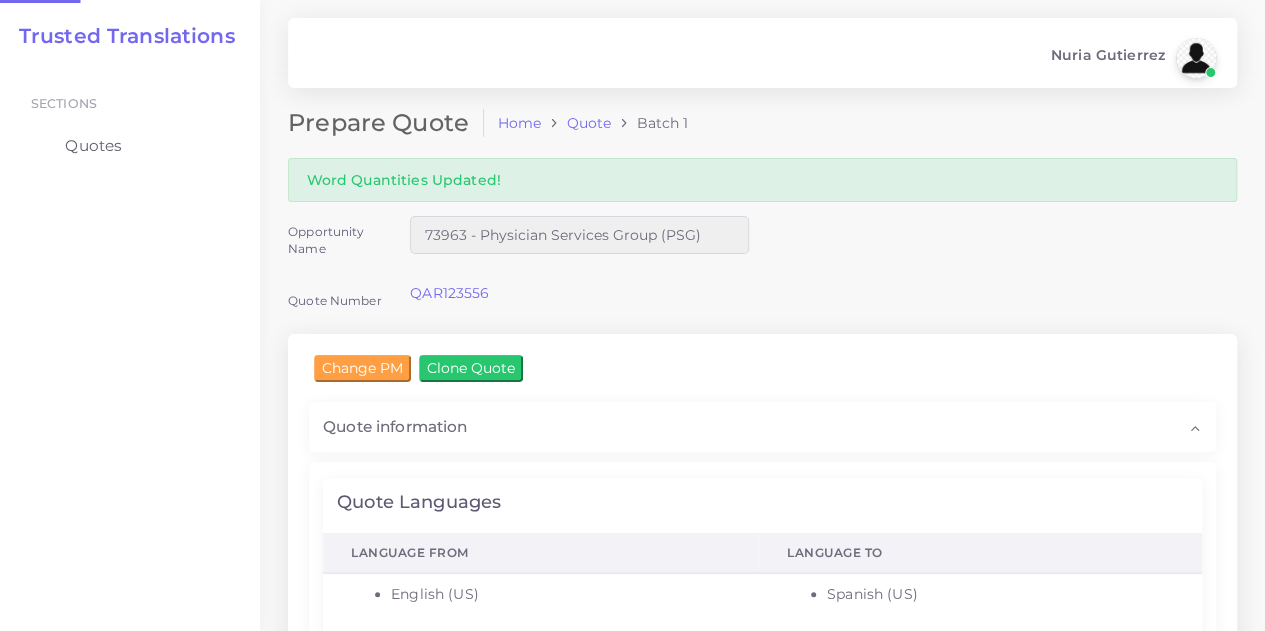 type 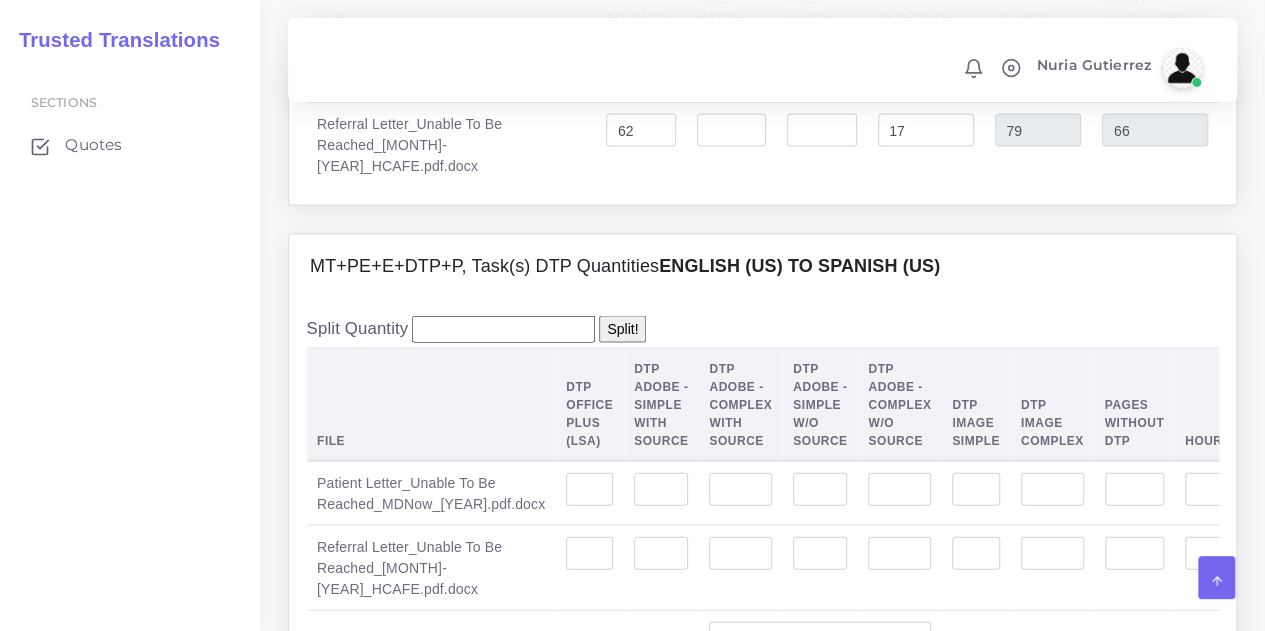 scroll, scrollTop: 2163, scrollLeft: 0, axis: vertical 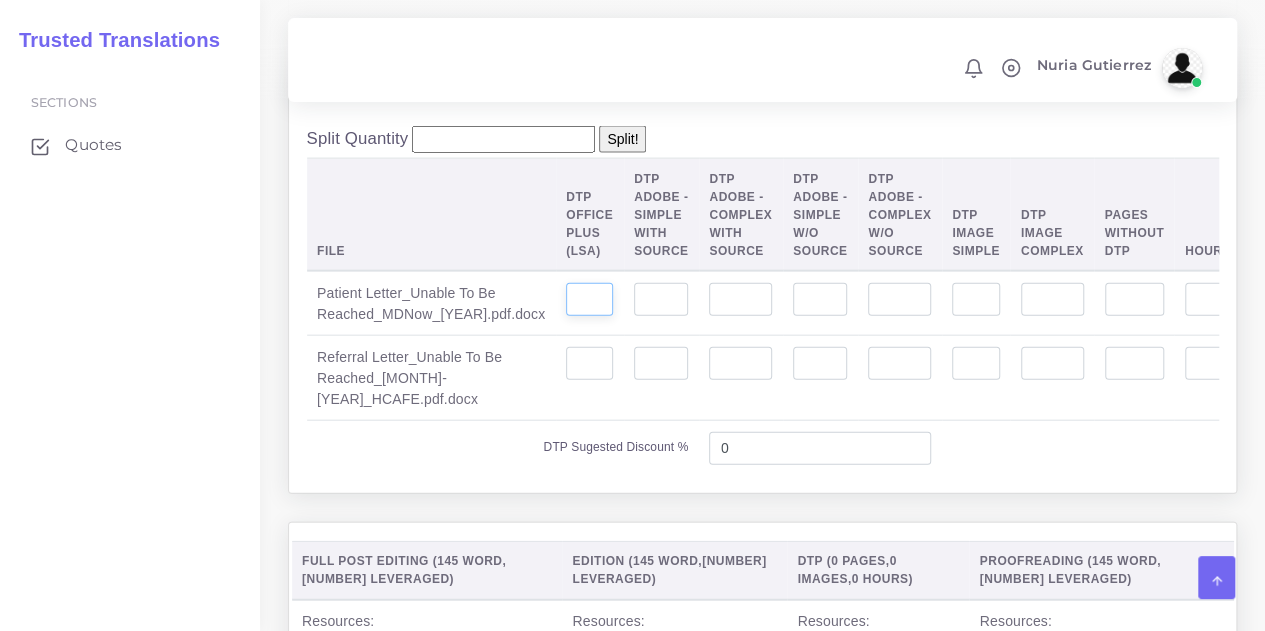 click at bounding box center [589, 300] 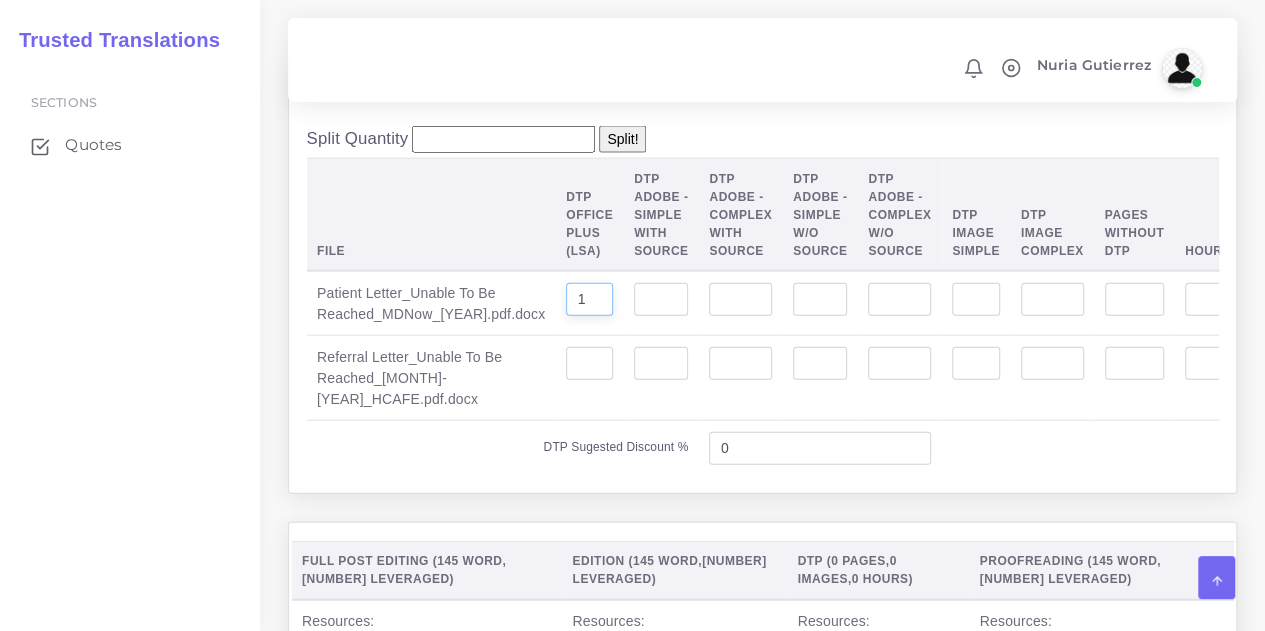type on "1" 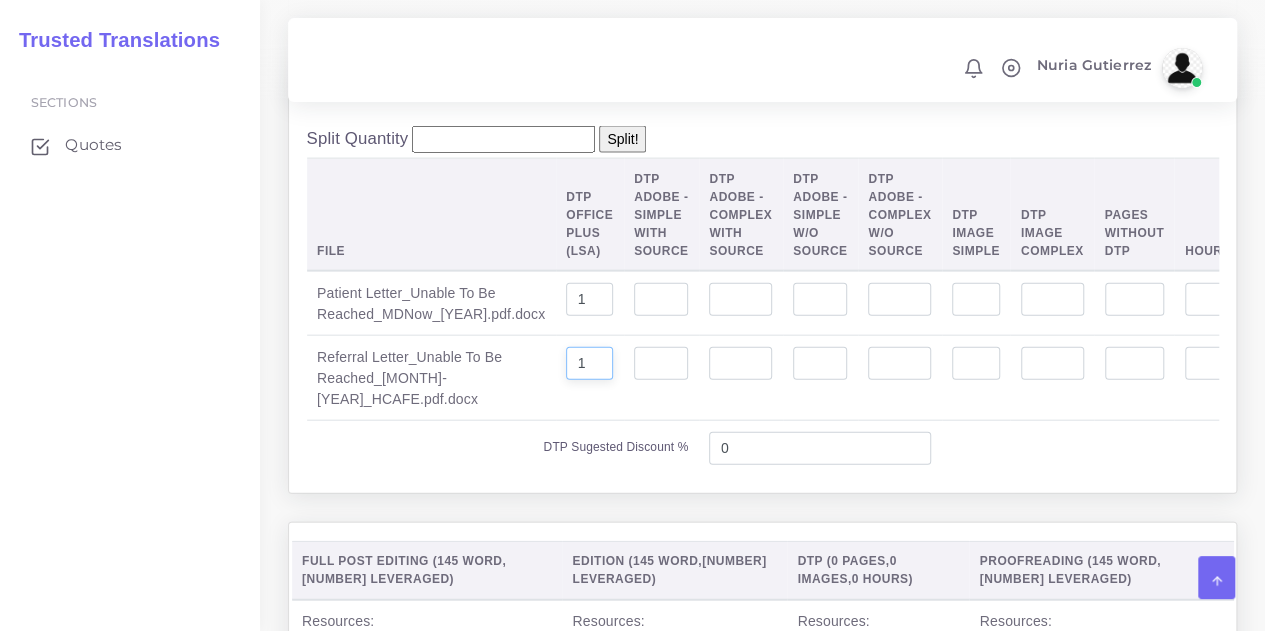 click on "1" at bounding box center (589, 364) 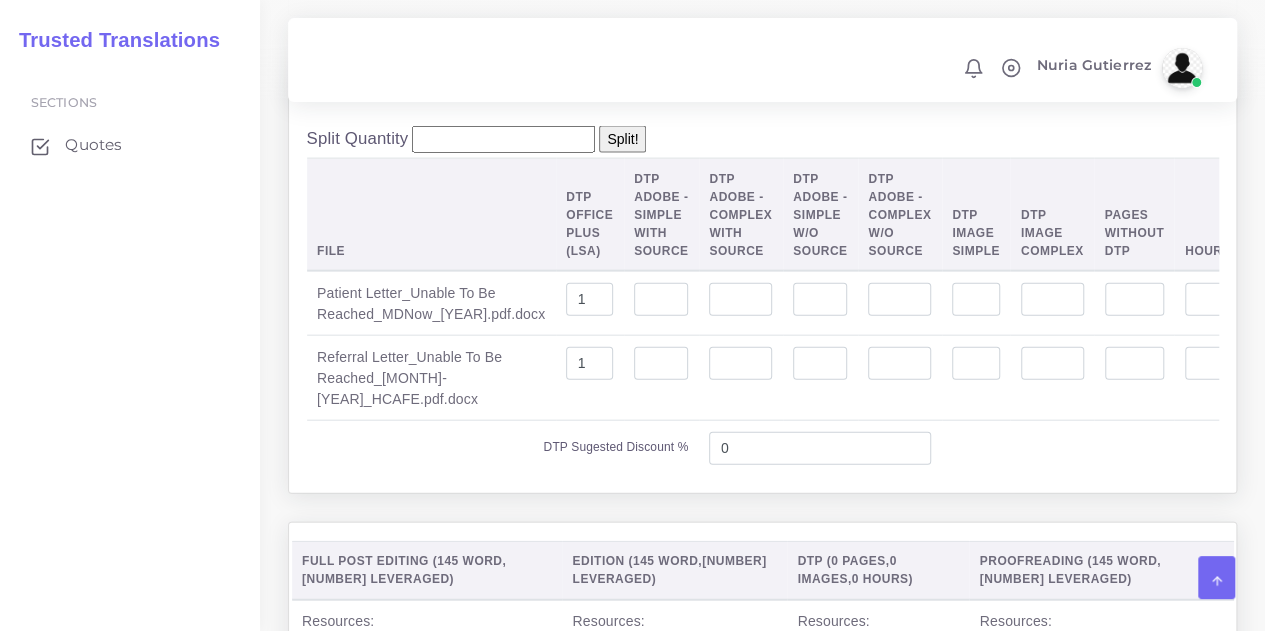 click on "Referral Letter_Unable To Be Reached_09-2021_HCAFE.pdf.docx" at bounding box center (431, 378) 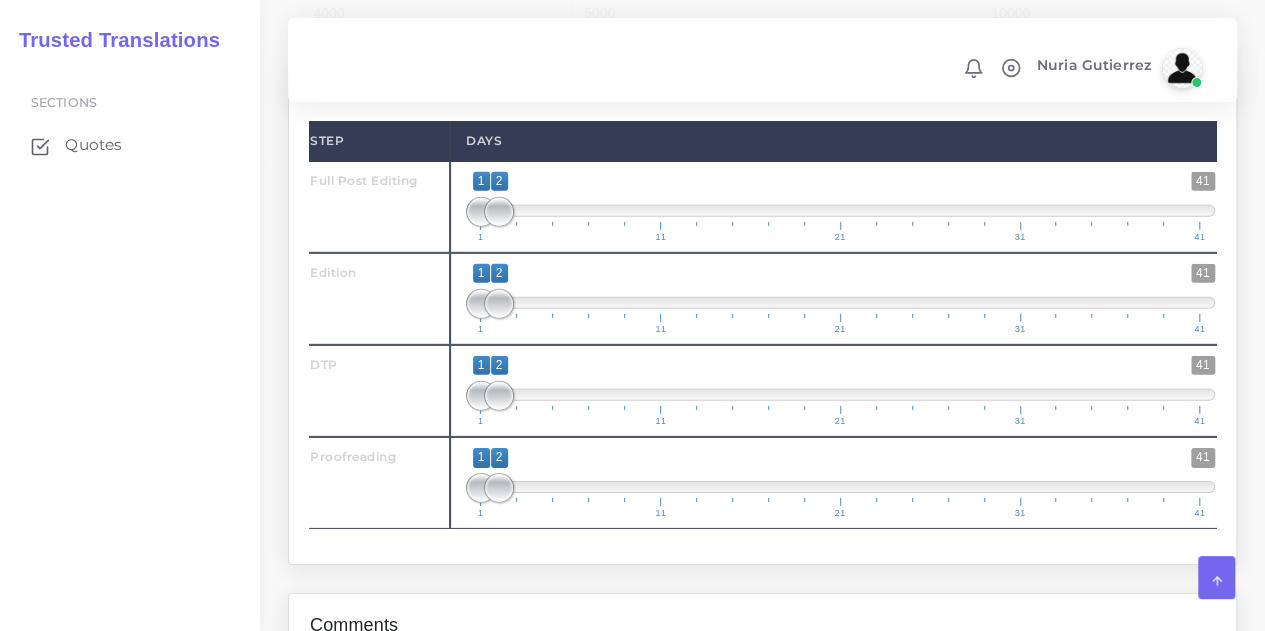 scroll, scrollTop: 2875, scrollLeft: 0, axis: vertical 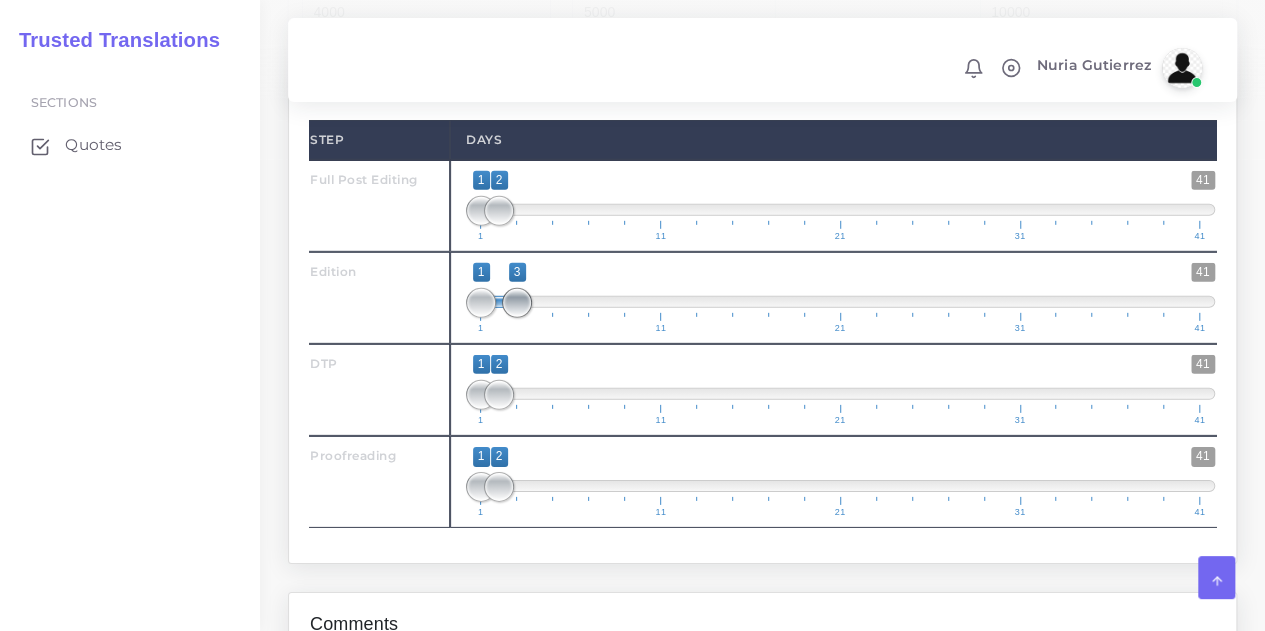 drag, startPoint x: 492, startPoint y: 294, endPoint x: 509, endPoint y: 295, distance: 17.029387 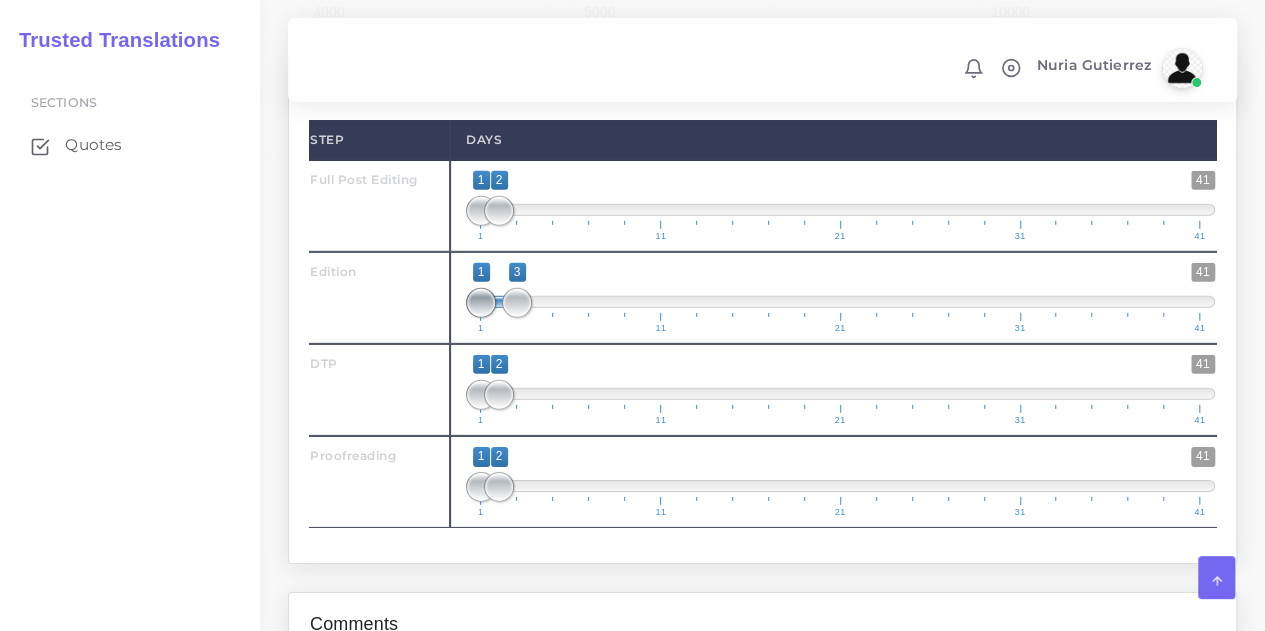 type on "2;3" 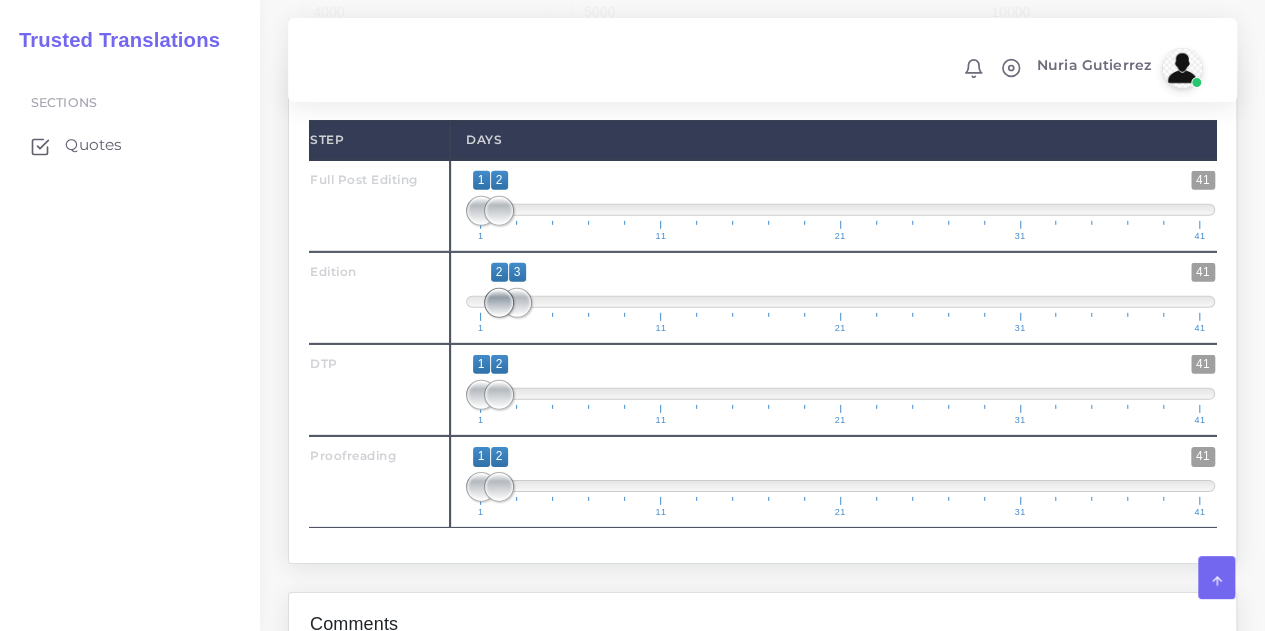 drag, startPoint x: 488, startPoint y: 298, endPoint x: 502, endPoint y: 299, distance: 14.035668 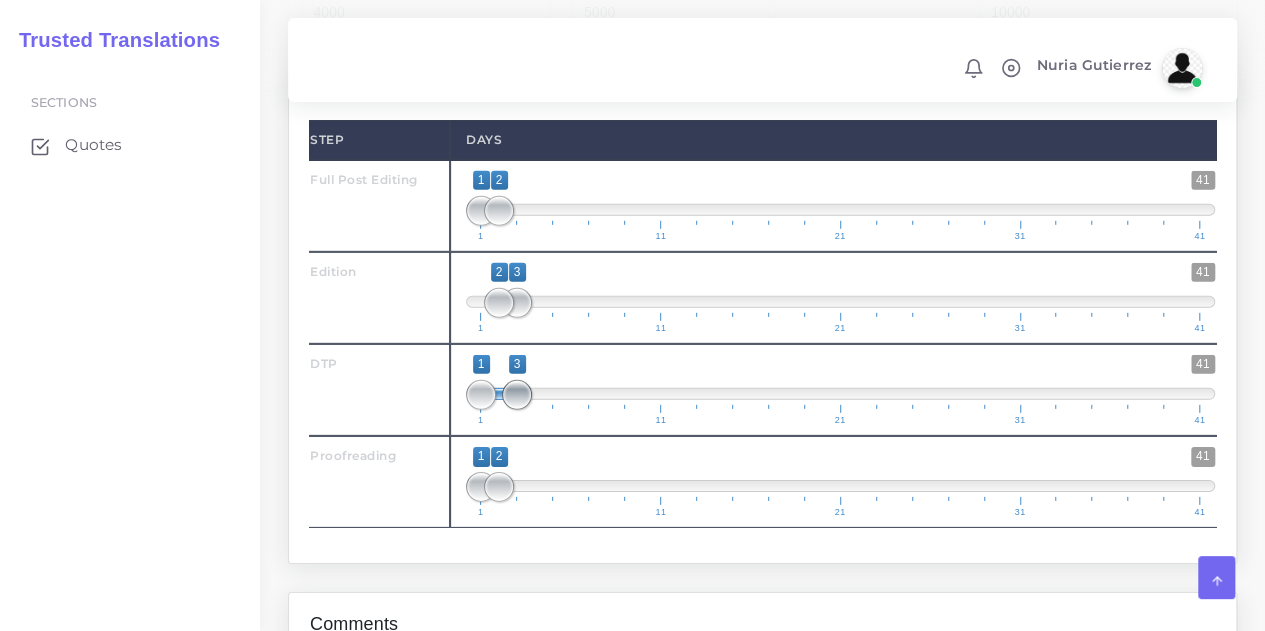 drag, startPoint x: 492, startPoint y: 392, endPoint x: 515, endPoint y: 393, distance: 23.021729 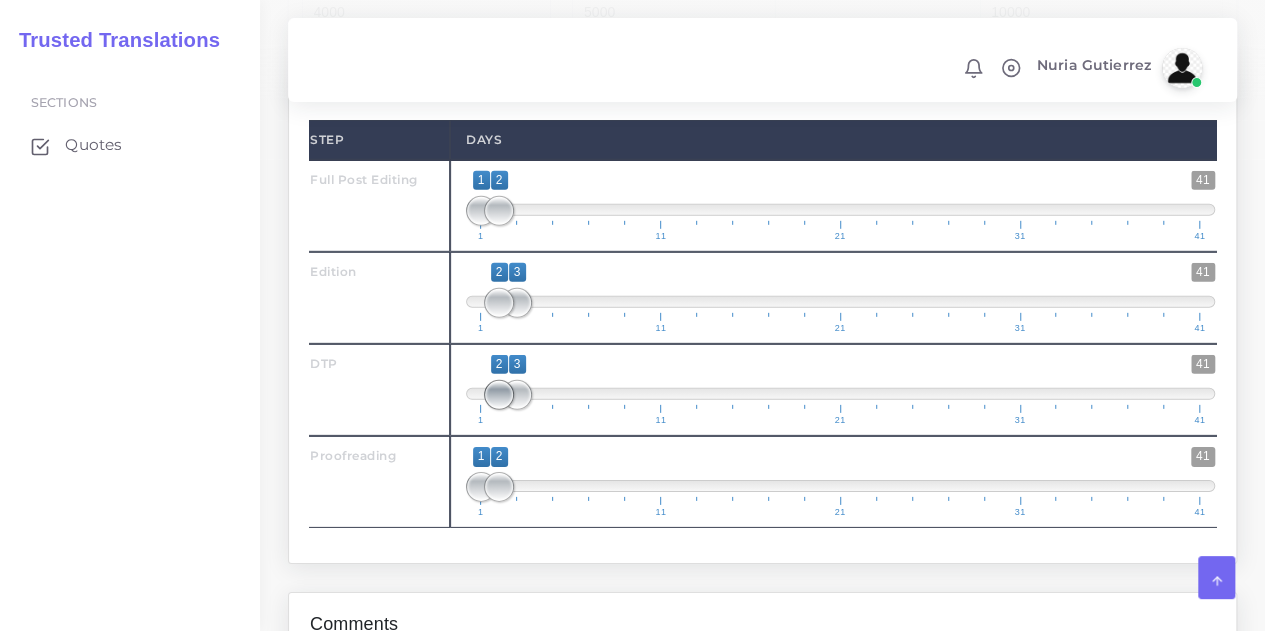 type on "3;3" 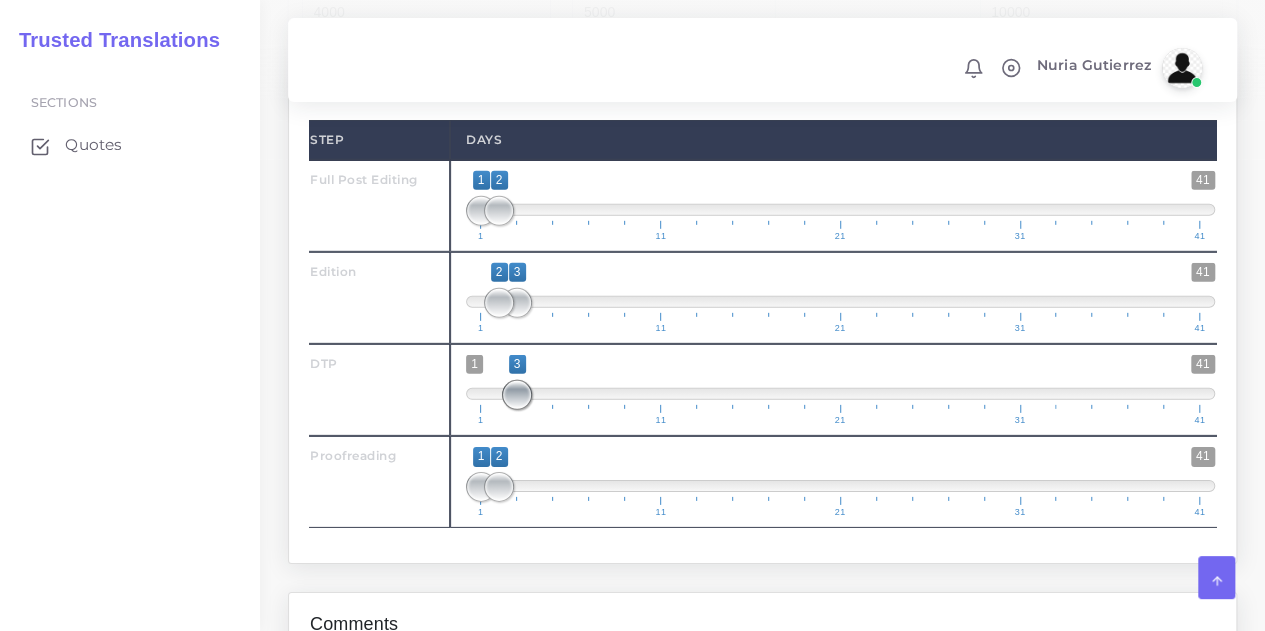 drag, startPoint x: 484, startPoint y: 397, endPoint x: 517, endPoint y: 397, distance: 33 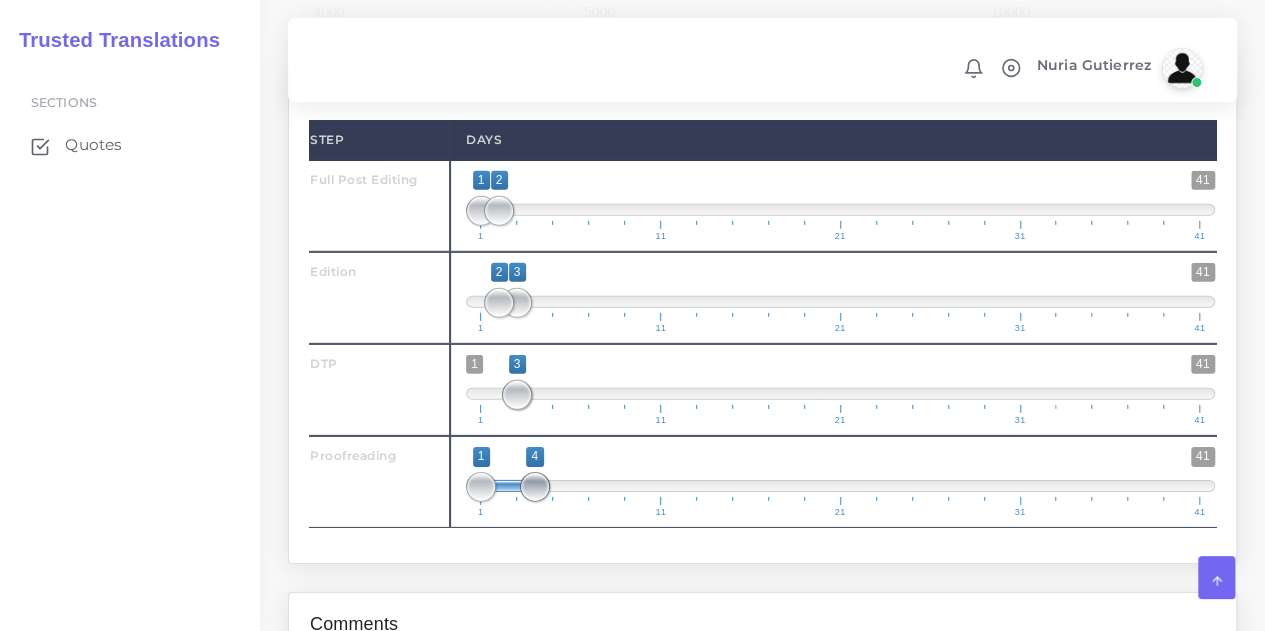 drag, startPoint x: 503, startPoint y: 493, endPoint x: 538, endPoint y: 489, distance: 35.22783 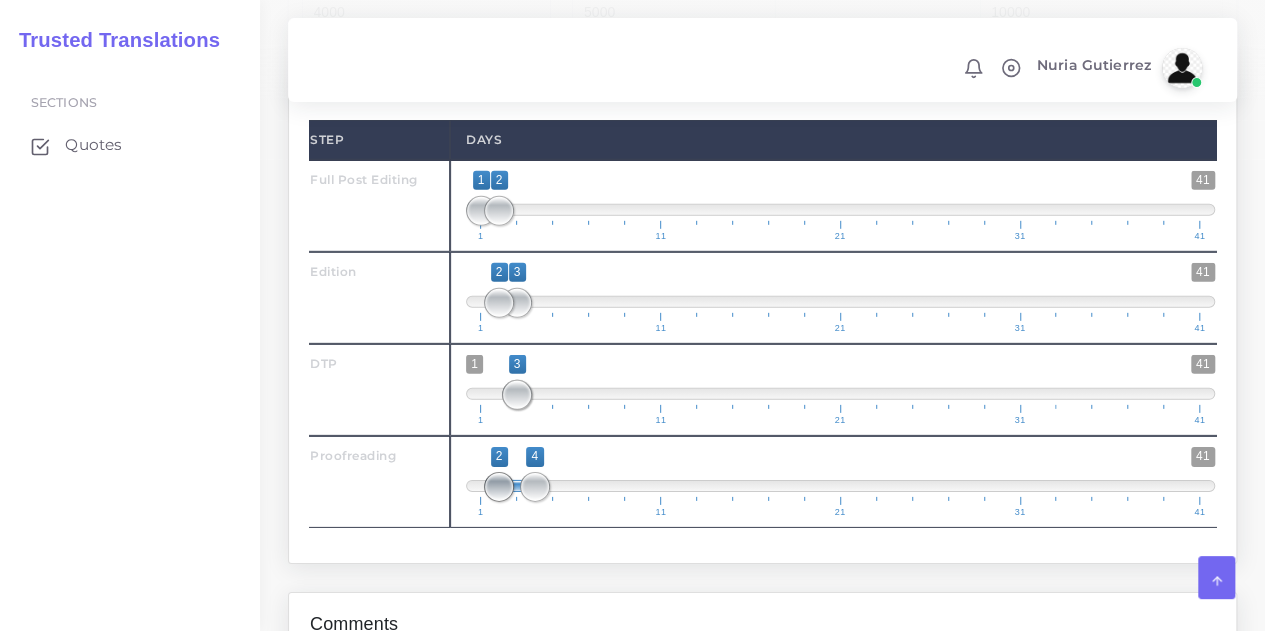 type on "3;4" 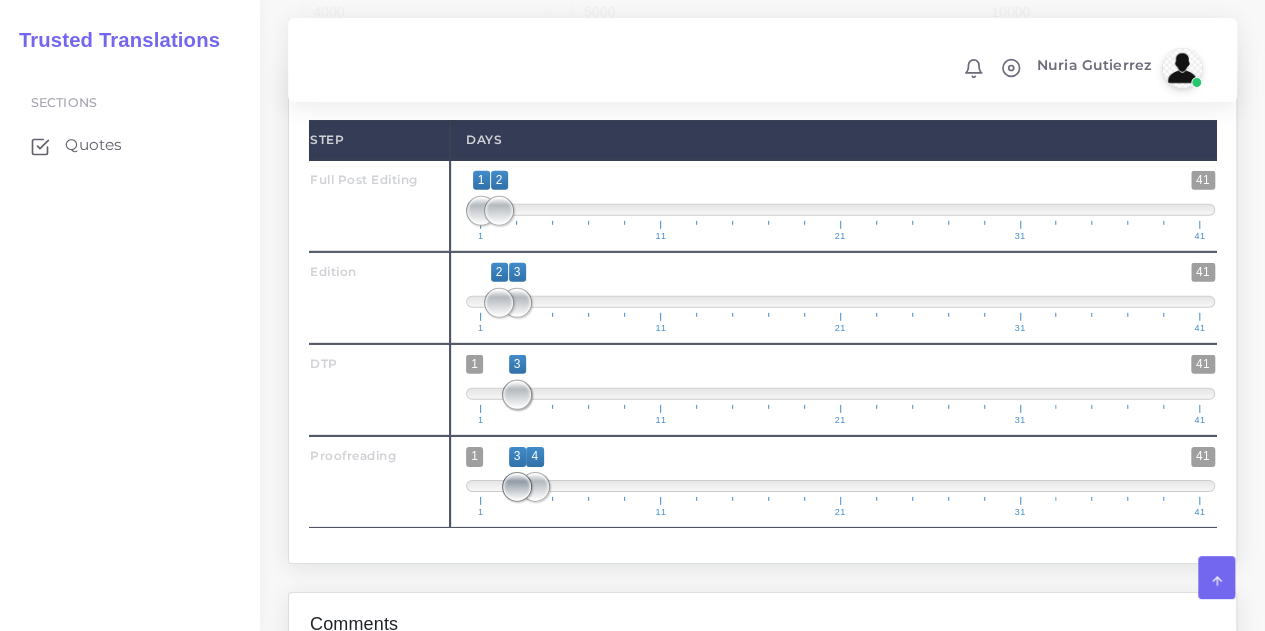 drag, startPoint x: 479, startPoint y: 487, endPoint x: 513, endPoint y: 491, distance: 34.234486 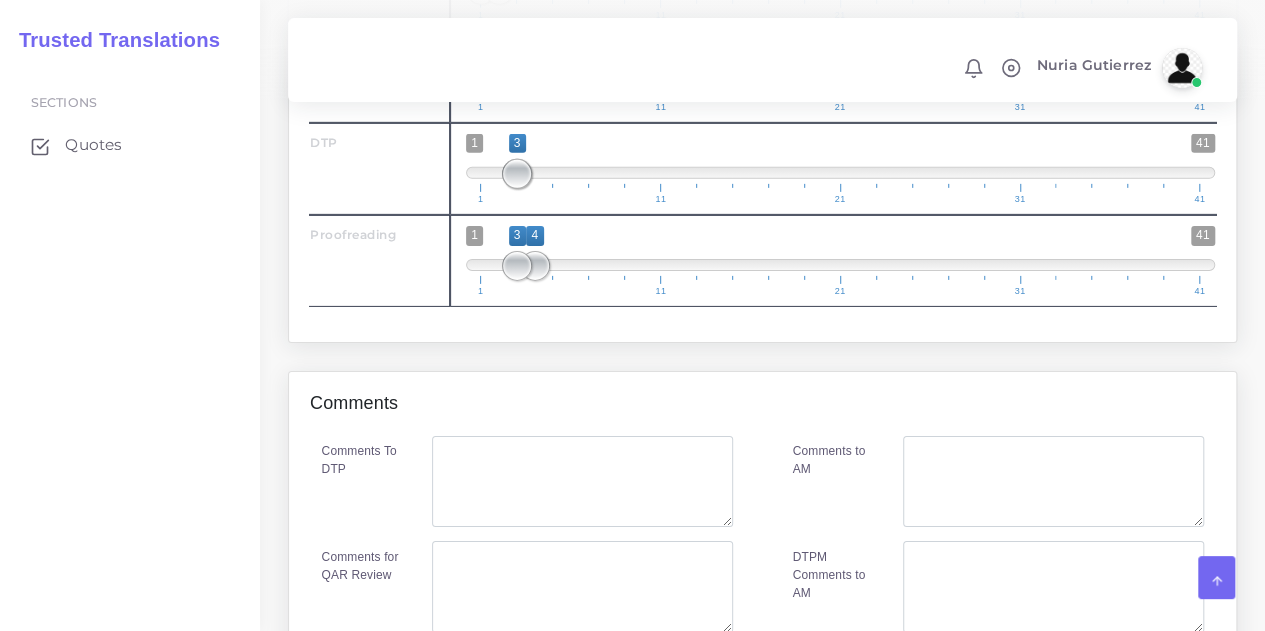 scroll, scrollTop: 3279, scrollLeft: 0, axis: vertical 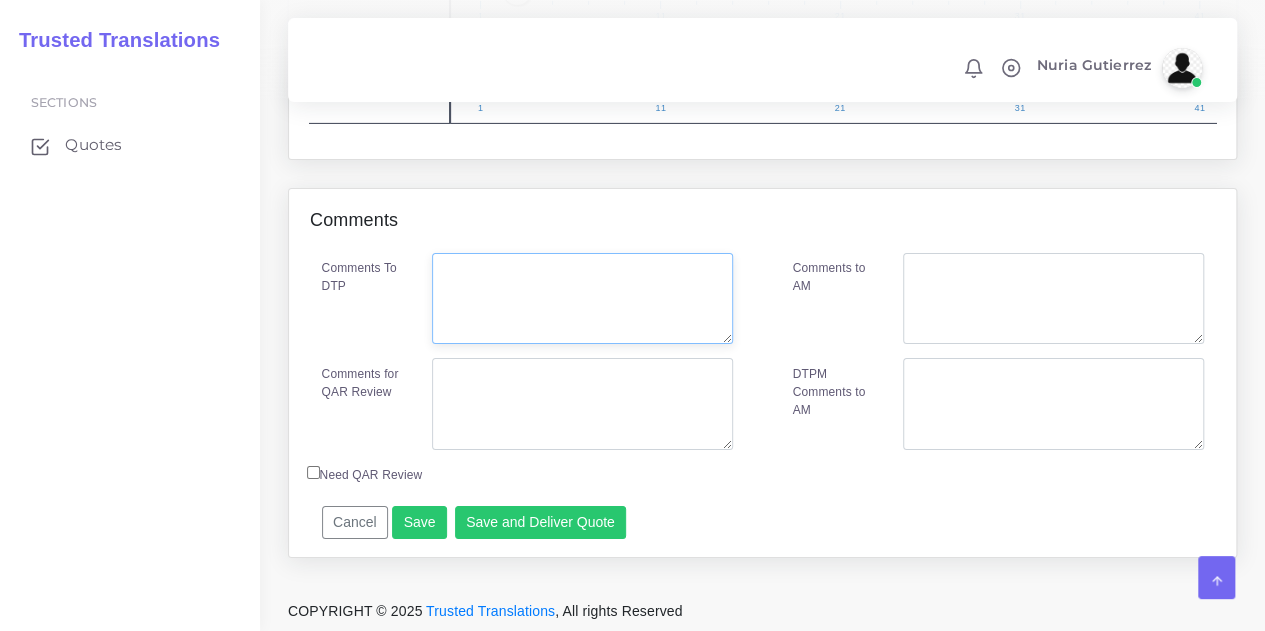 click on "Comments To DTP" at bounding box center [582, 299] 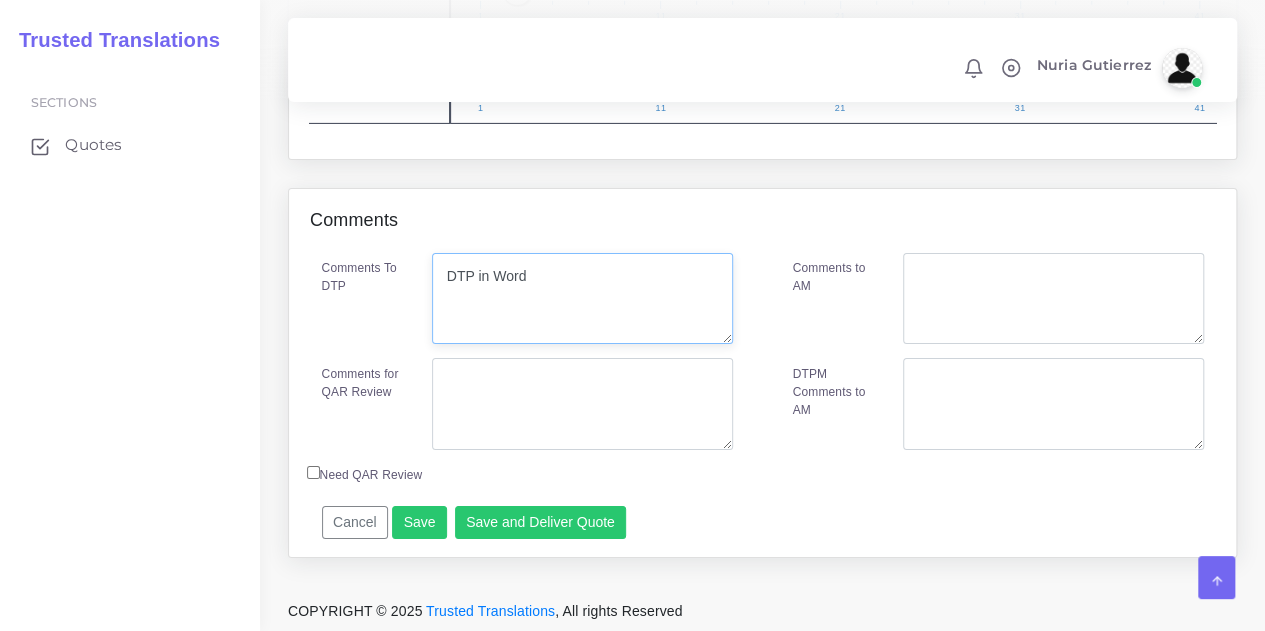 type on "DTP in Word" 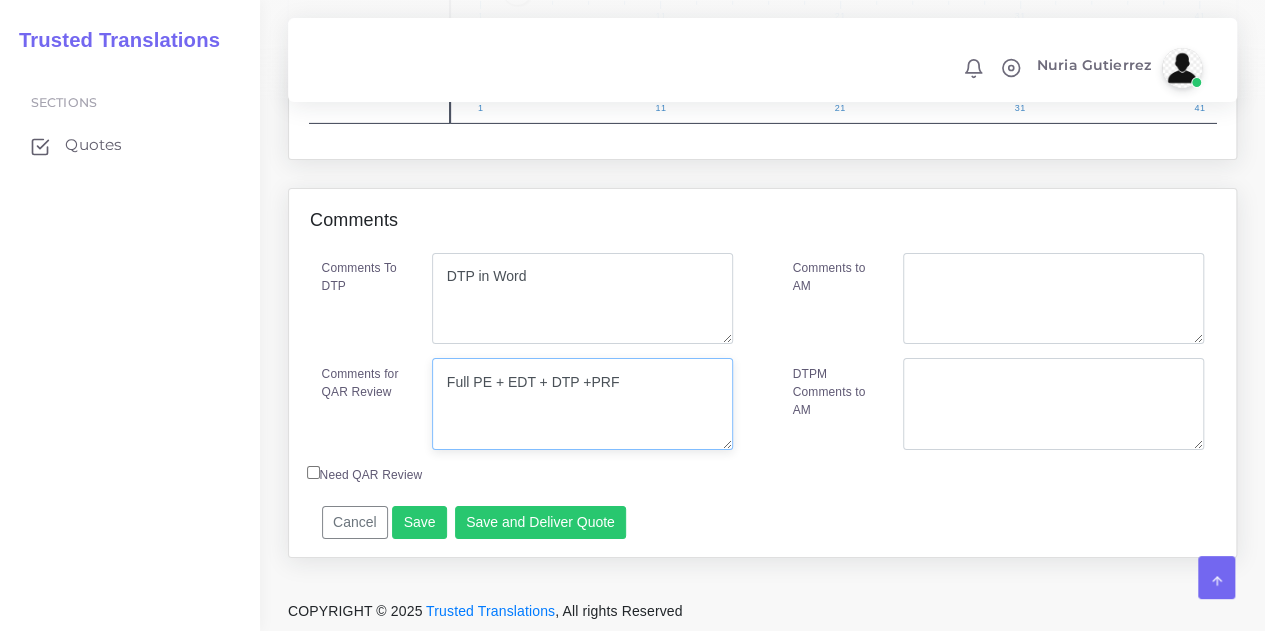 drag, startPoint x: 618, startPoint y: 386, endPoint x: 392, endPoint y: 391, distance: 226.0553 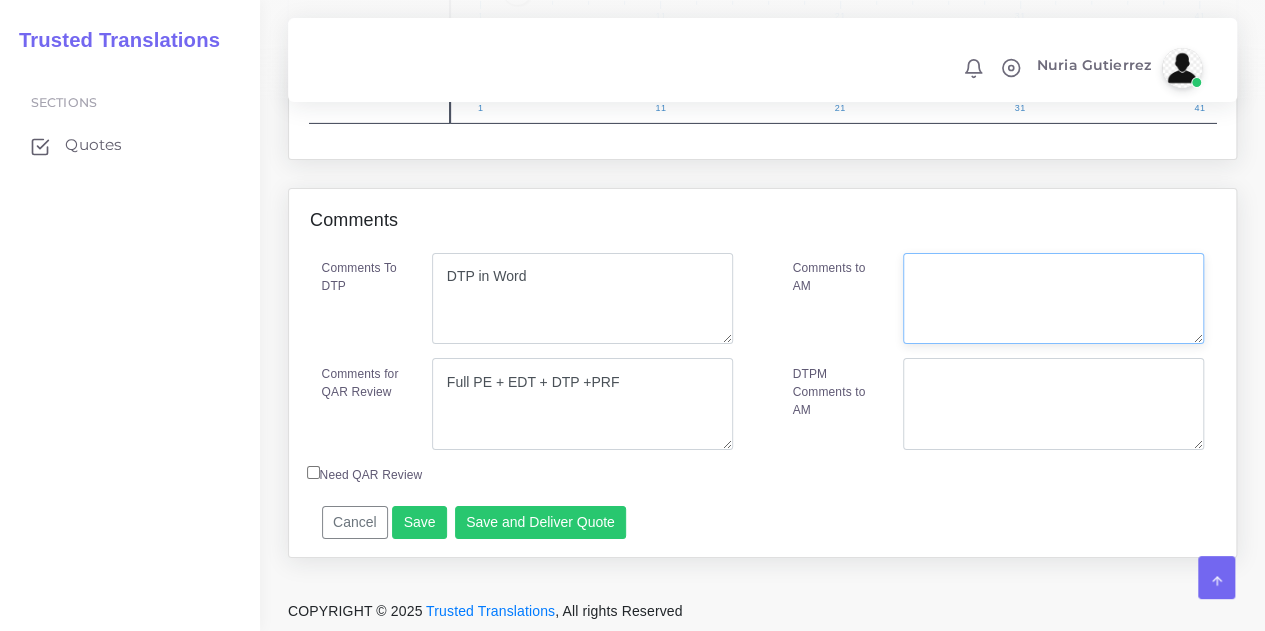 paste on "Full PE + EDT + DTP +PRF" 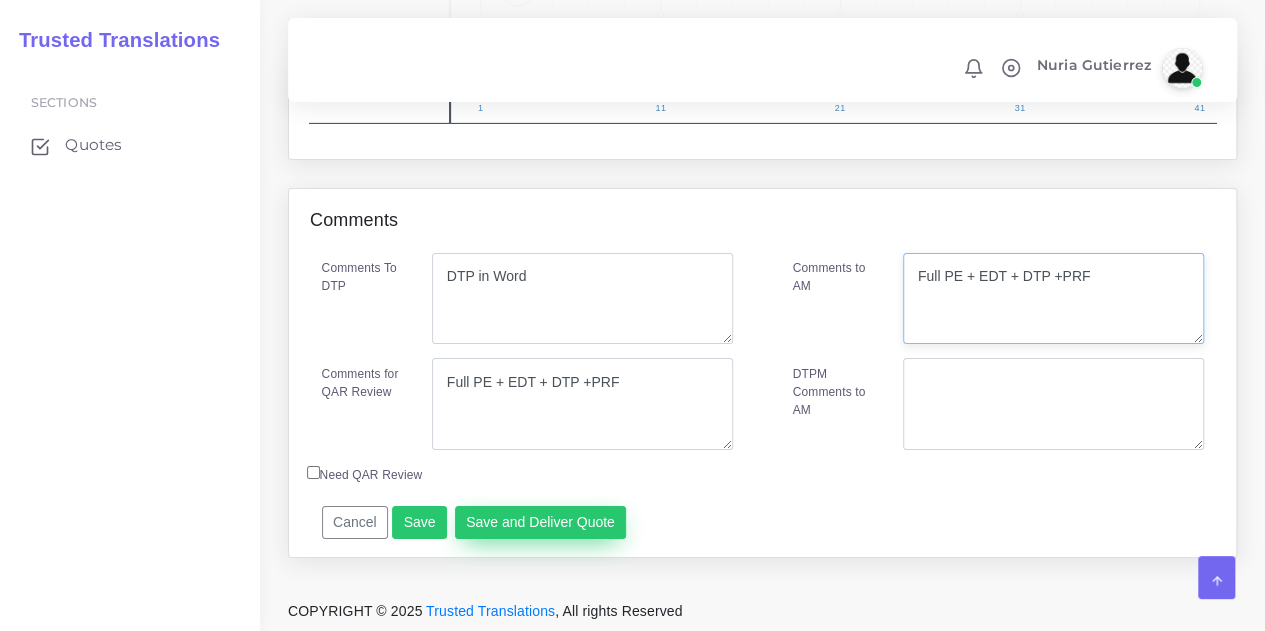 type on "Full PE + EDT + DTP +PRF" 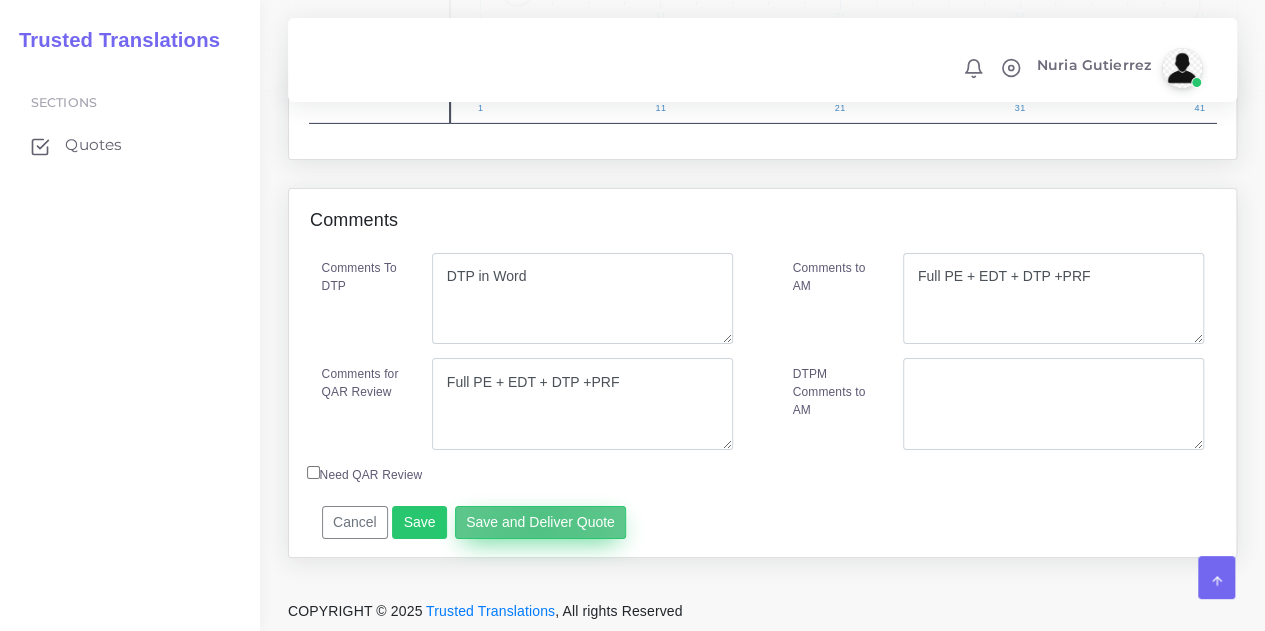 click on "Save and  Deliver Quote" at bounding box center [541, 523] 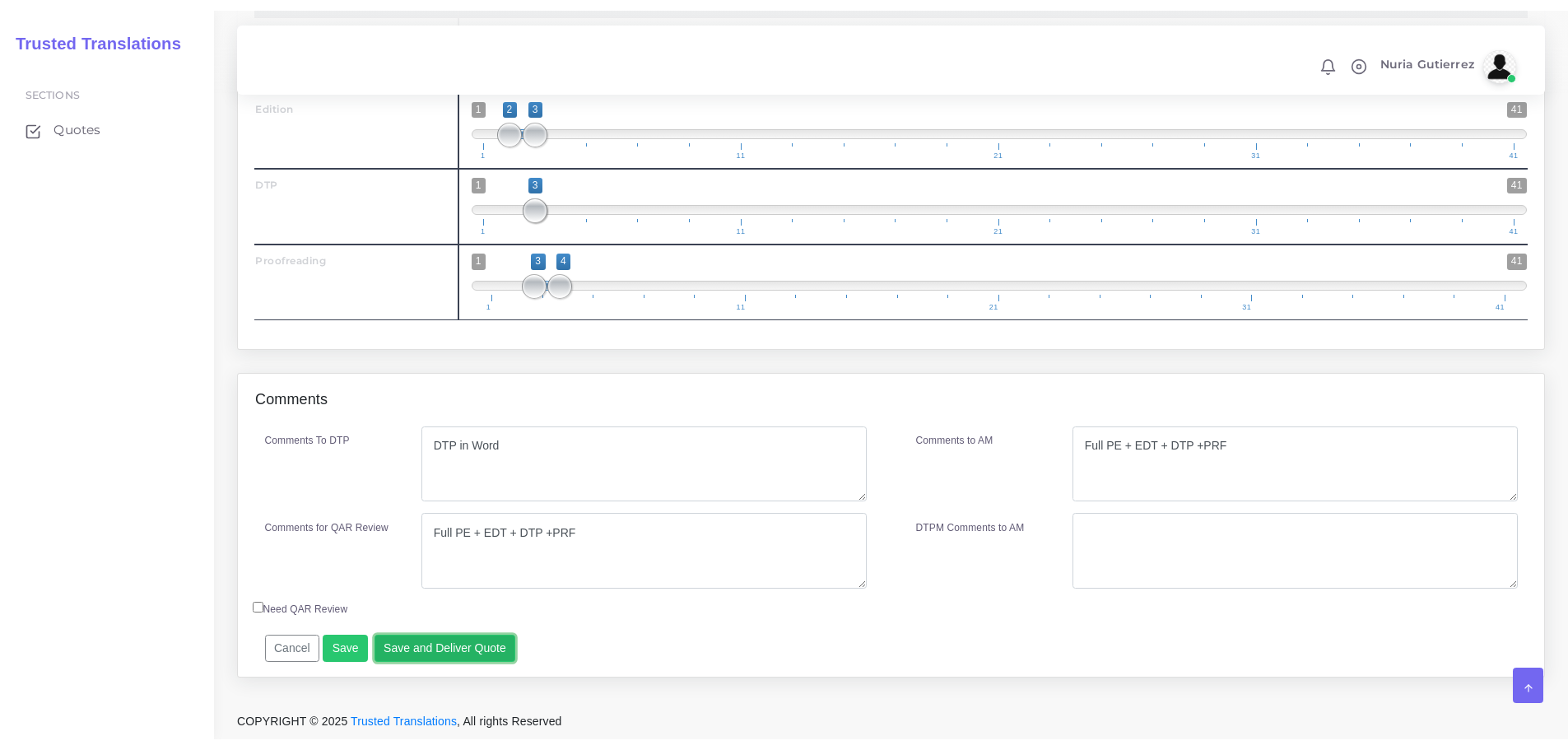 scroll, scrollTop: 2217, scrollLeft: 0, axis: vertical 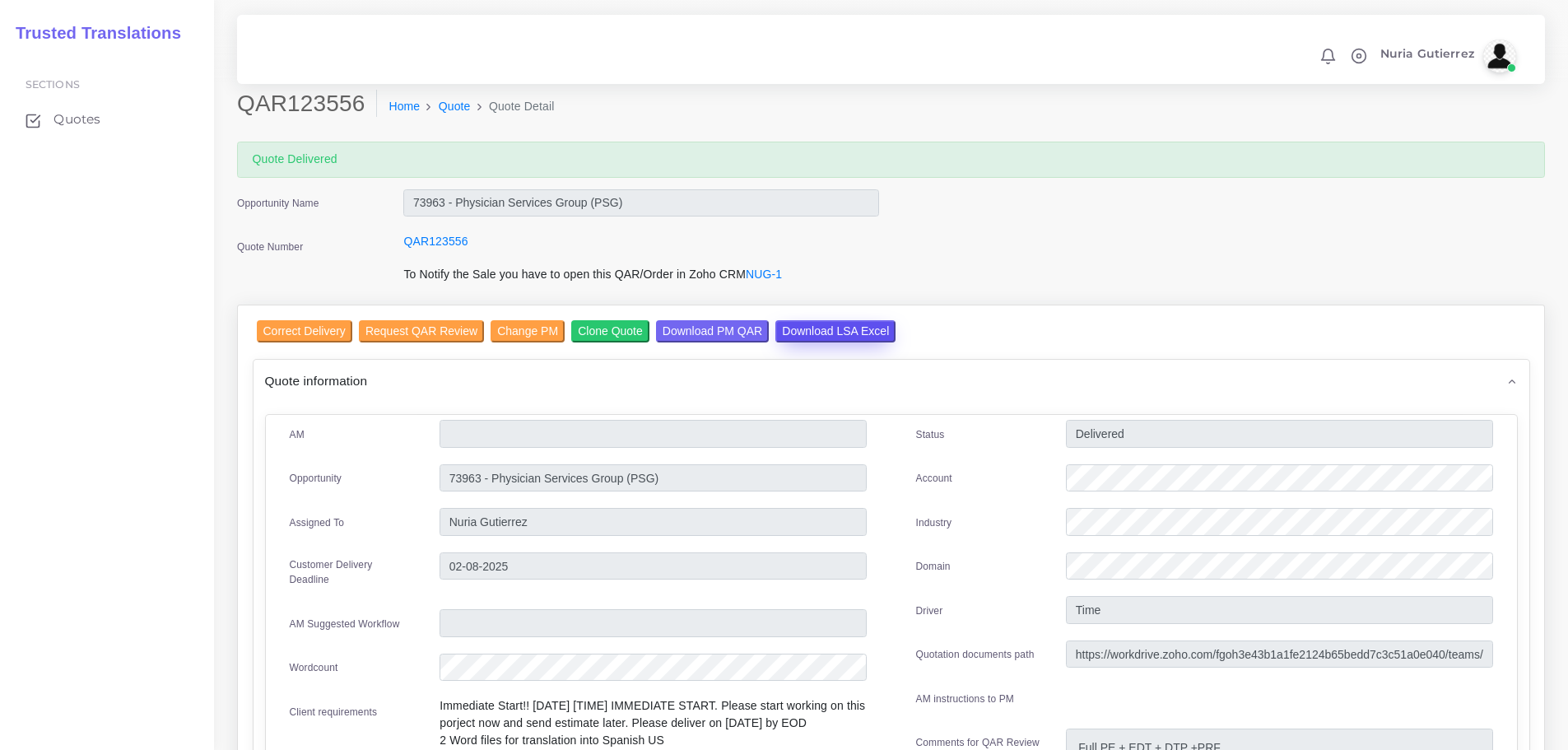 click on "Download LSA Excel" at bounding box center (835, 331) 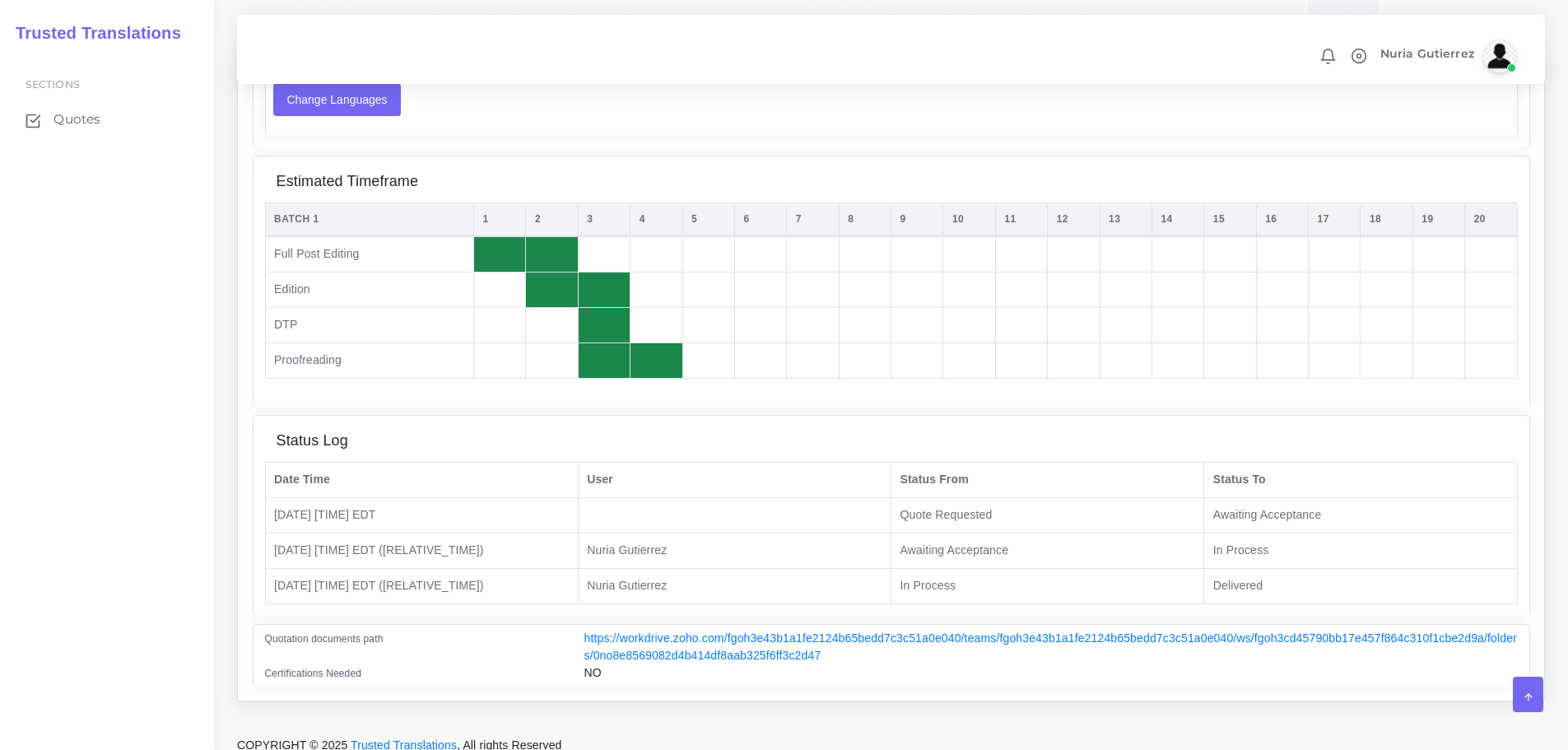 scroll, scrollTop: 440, scrollLeft: 0, axis: vertical 